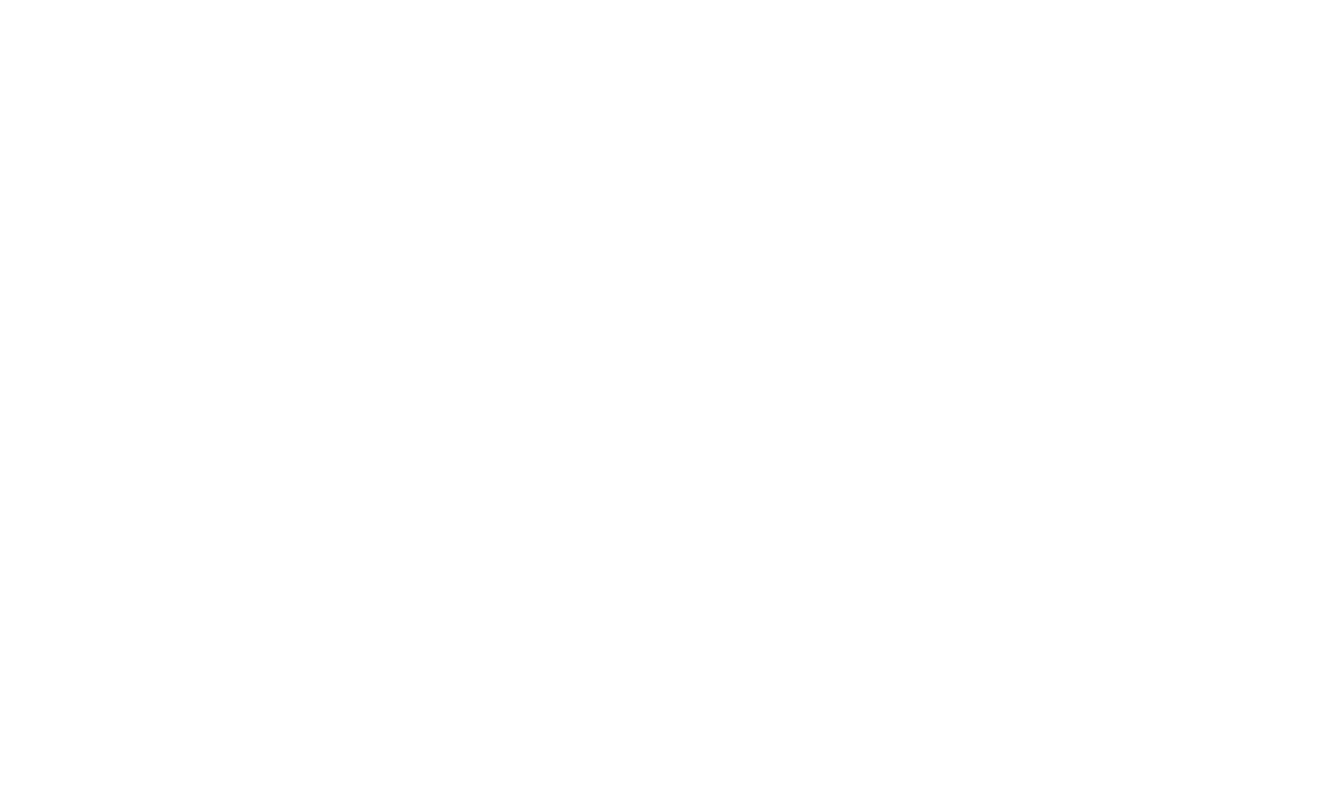 scroll, scrollTop: 0, scrollLeft: 0, axis: both 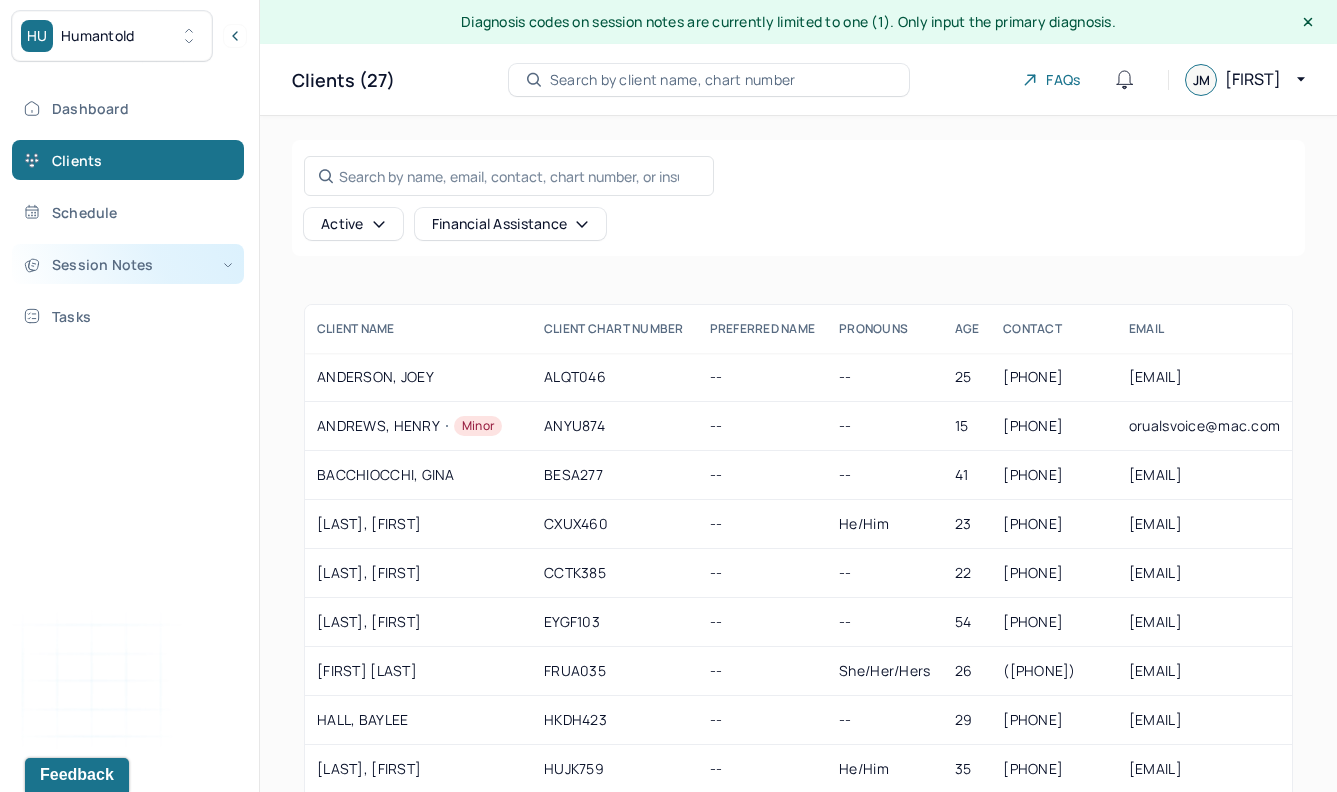 click on "Session Notes" at bounding box center [128, 264] 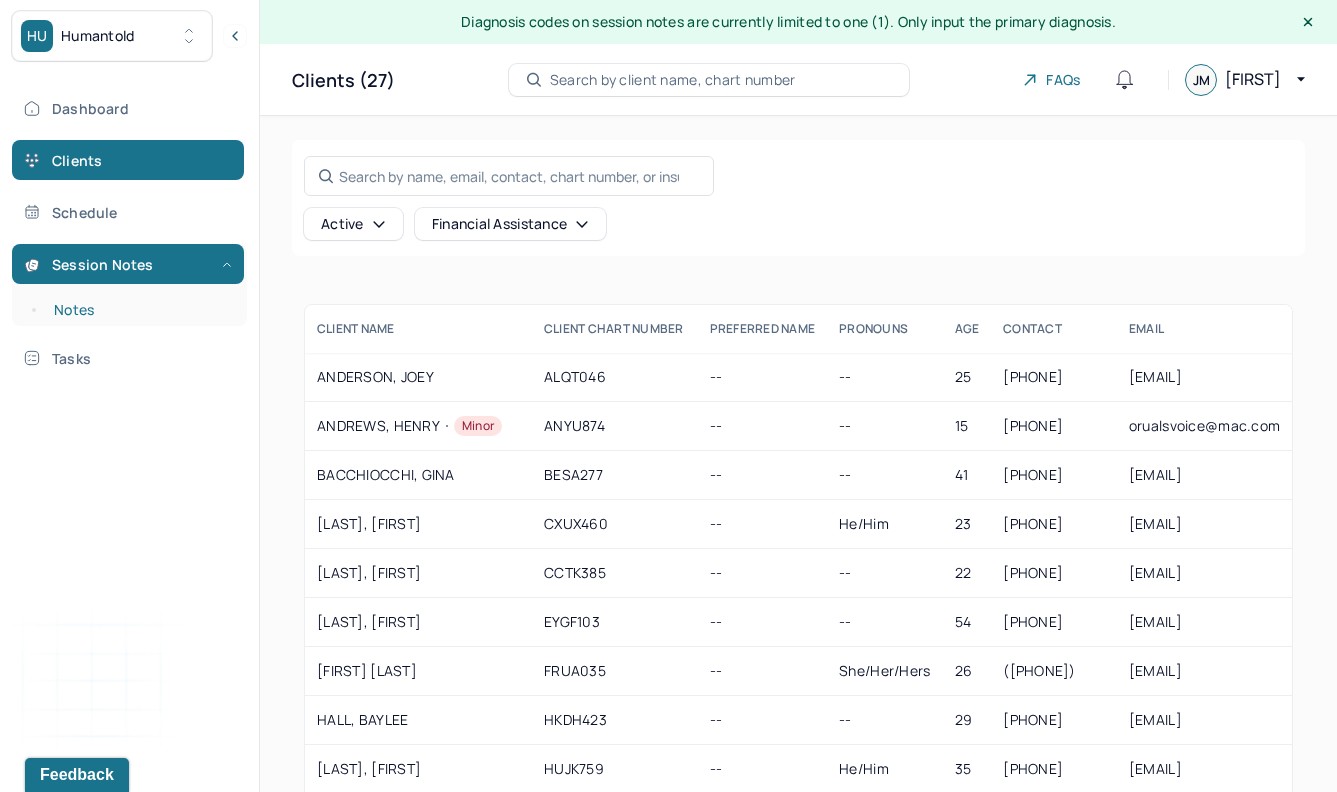 click on "Notes" at bounding box center [139, 310] 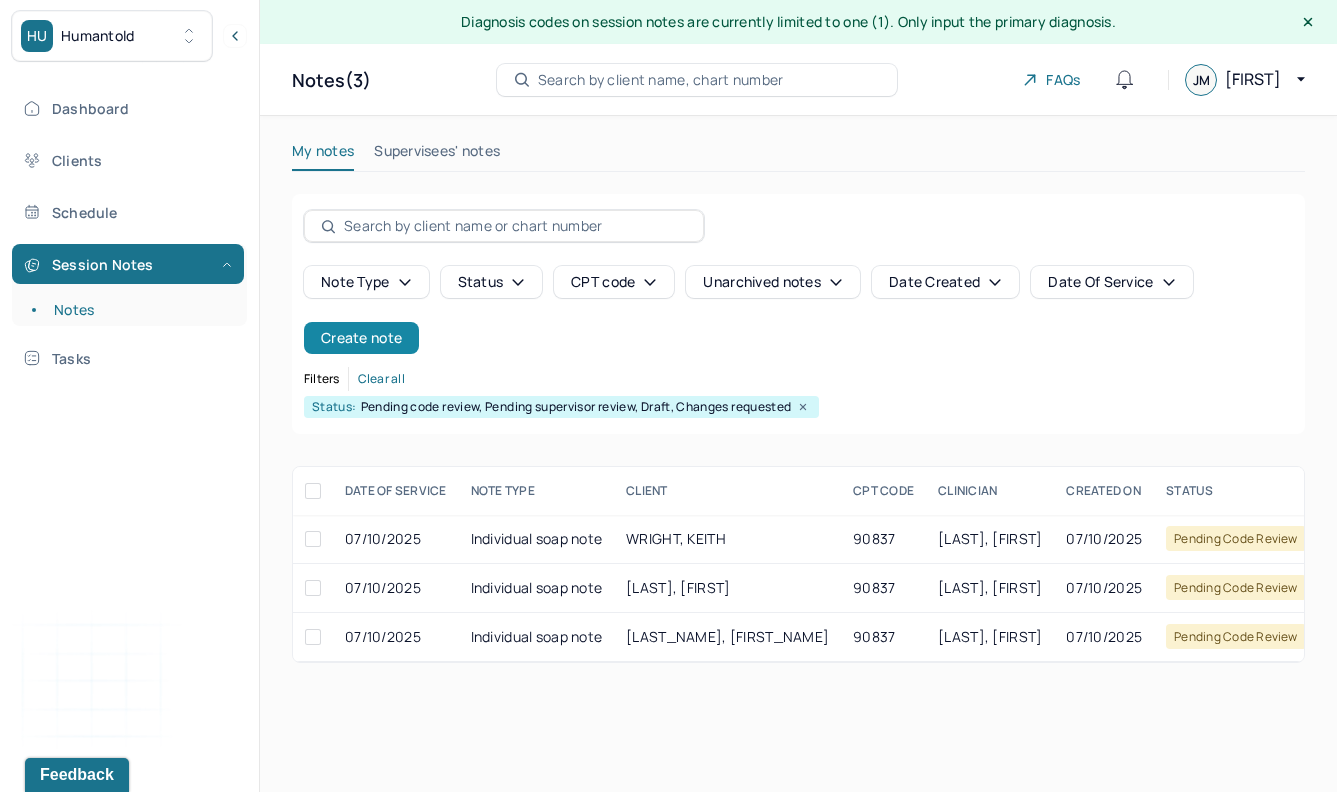 click on "Create note" at bounding box center [361, 338] 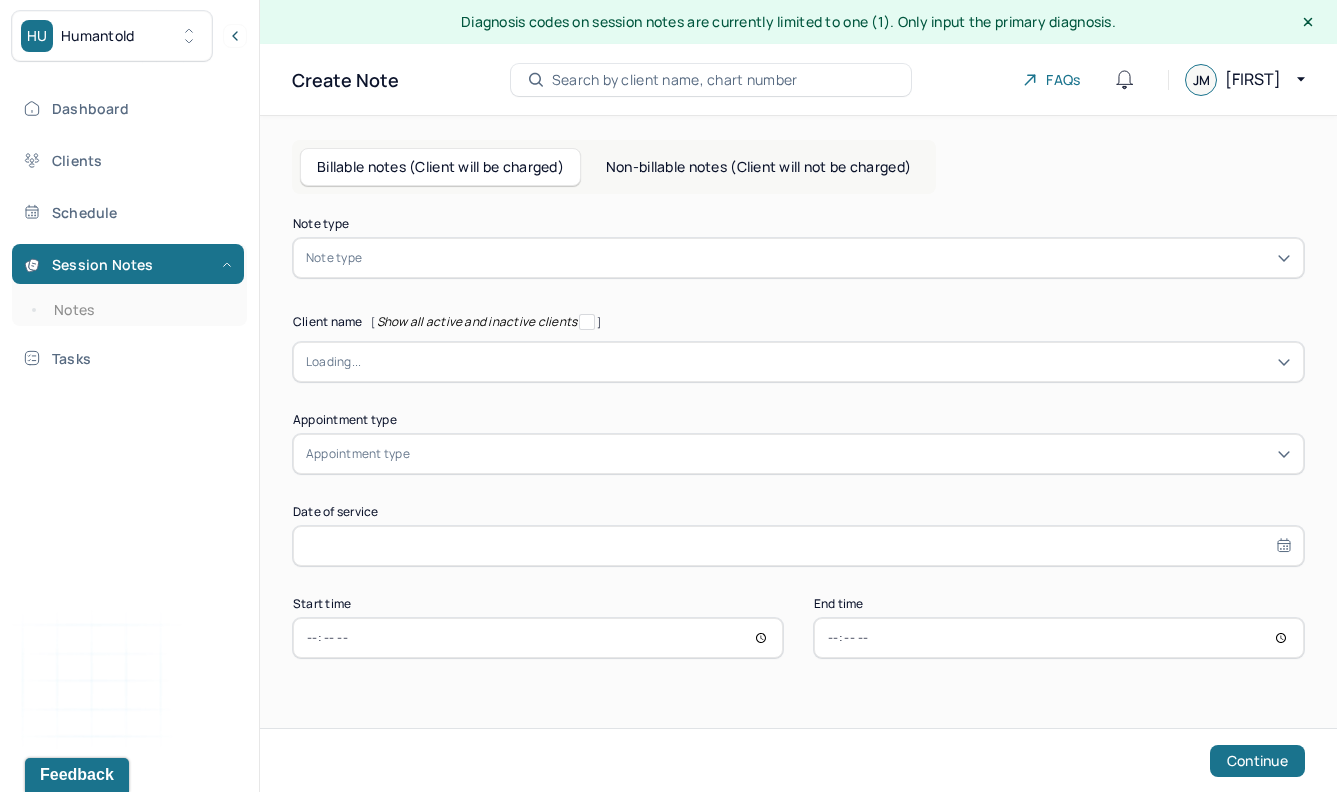 click at bounding box center (828, 258) 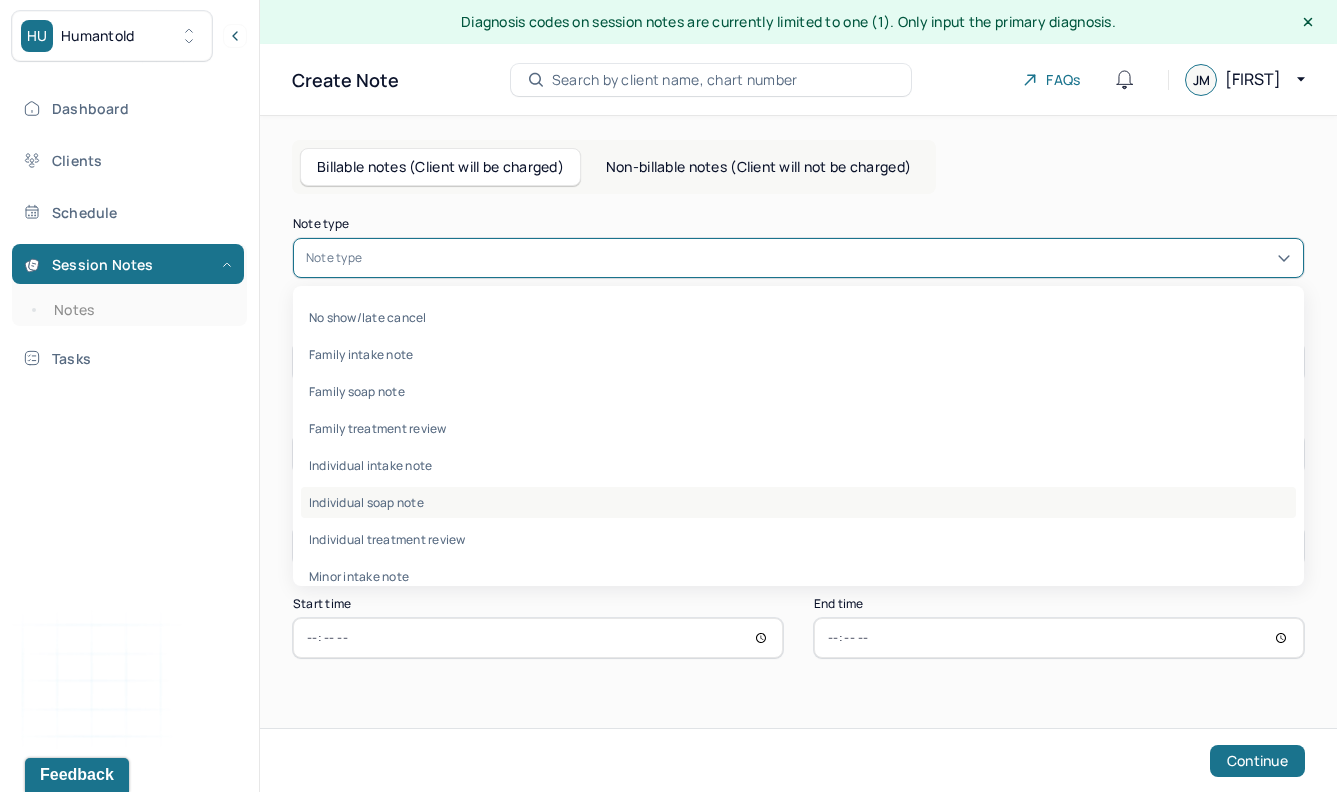 click on "Individual soap note" at bounding box center (798, 502) 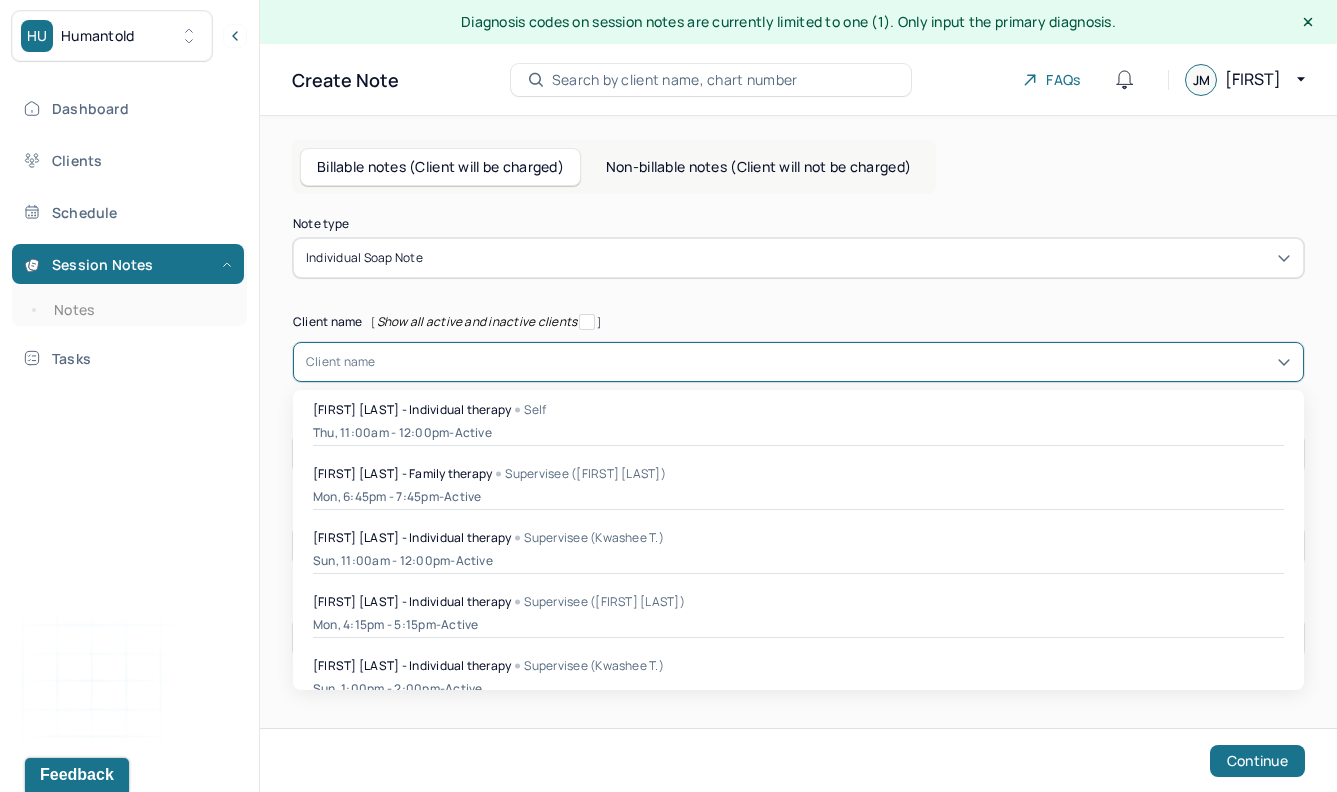 click at bounding box center [833, 362] 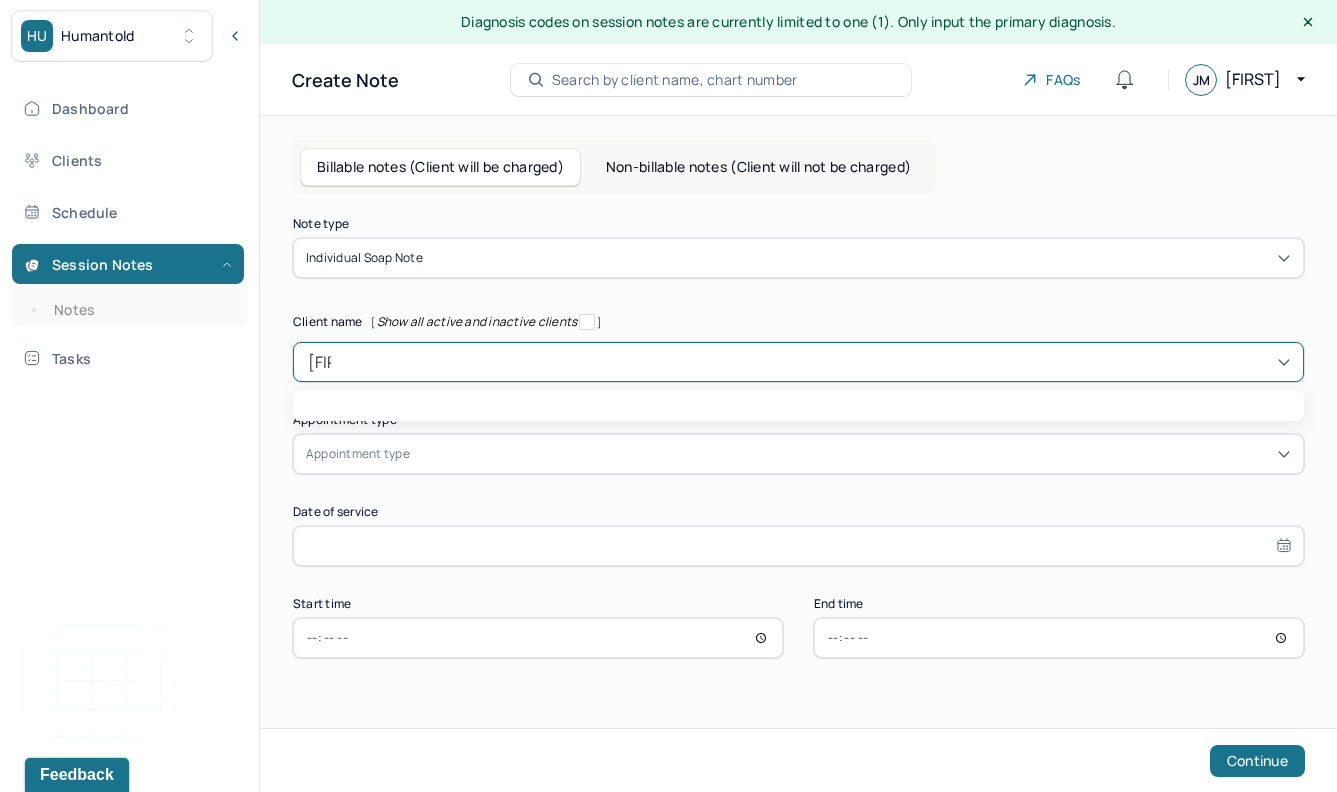 type on "[FIRST]" 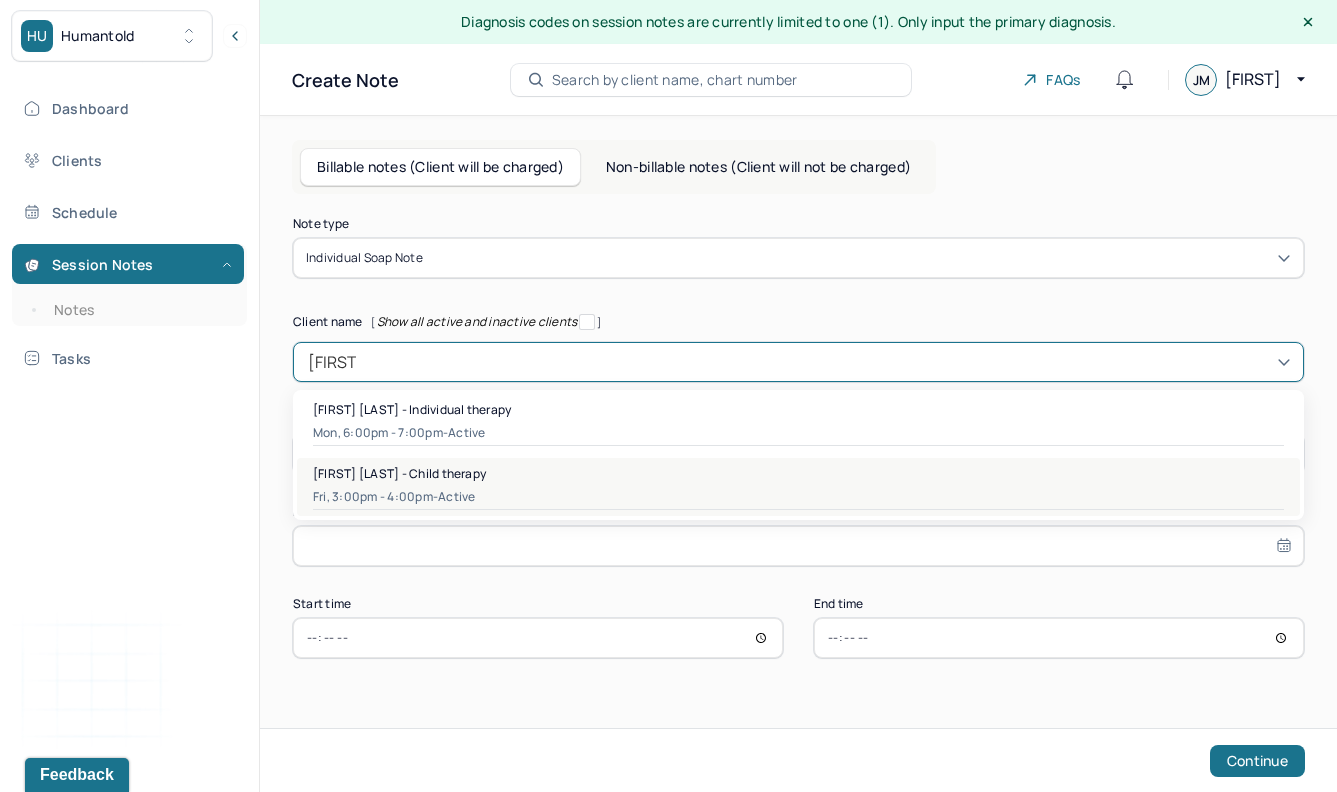 click on "Fri, 3:00pm - 4:00pm  -  active" at bounding box center [798, 497] 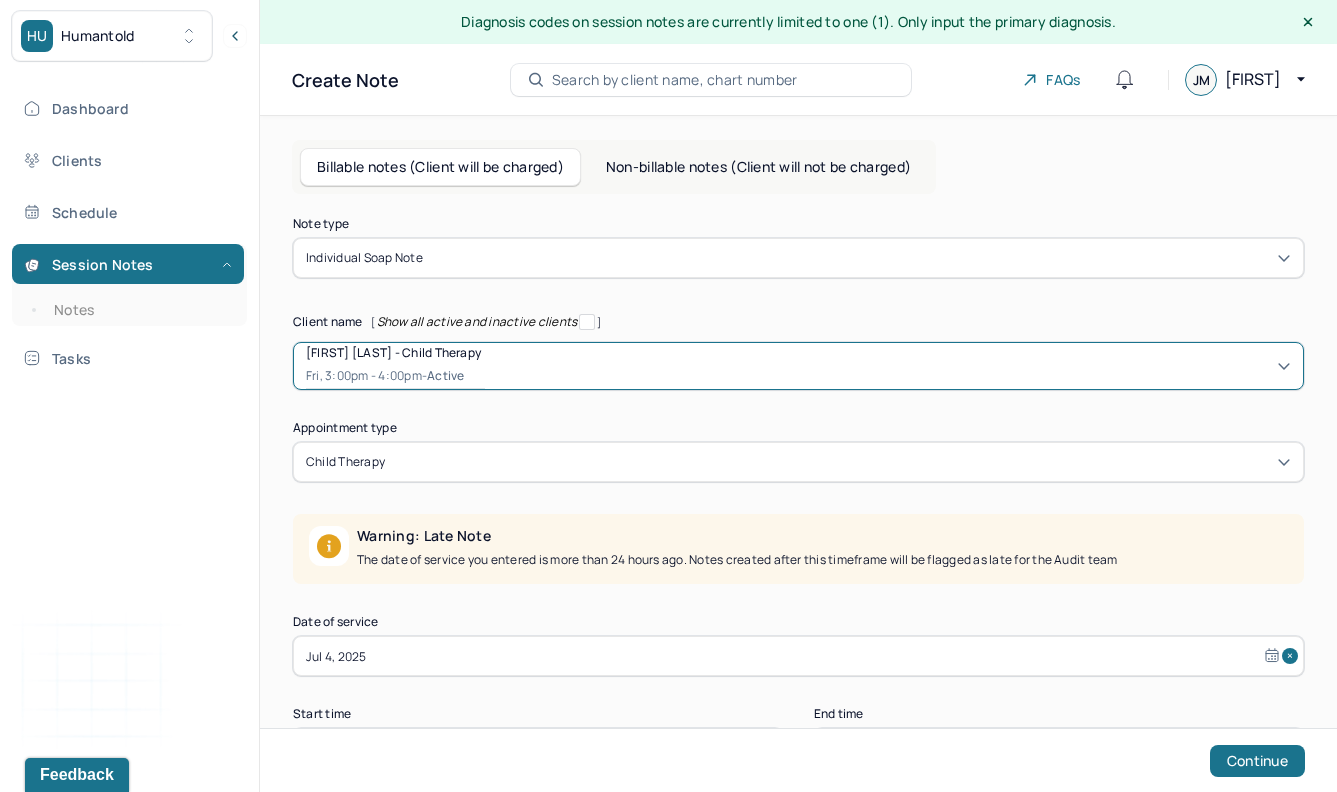 scroll, scrollTop: 81, scrollLeft: 0, axis: vertical 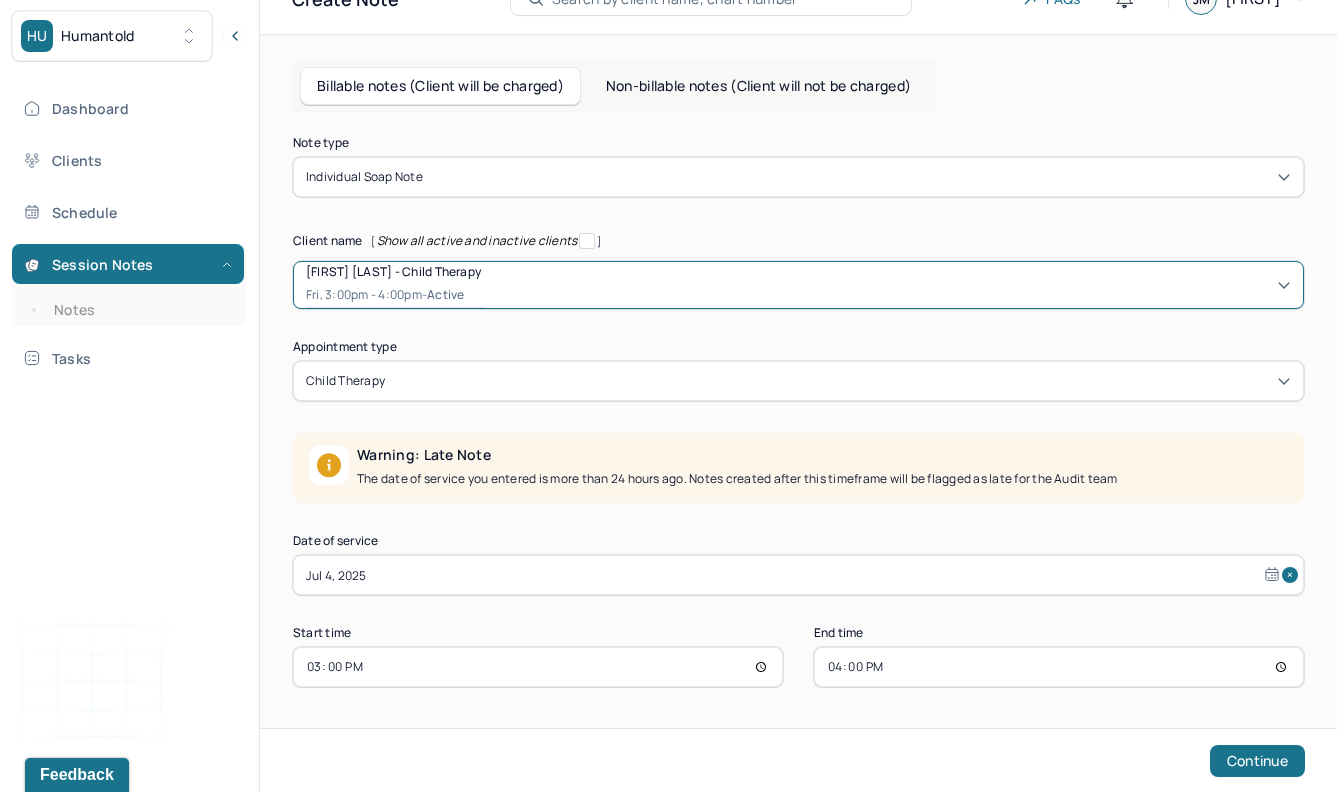 click on "Jul 4, 2025" at bounding box center (798, 575) 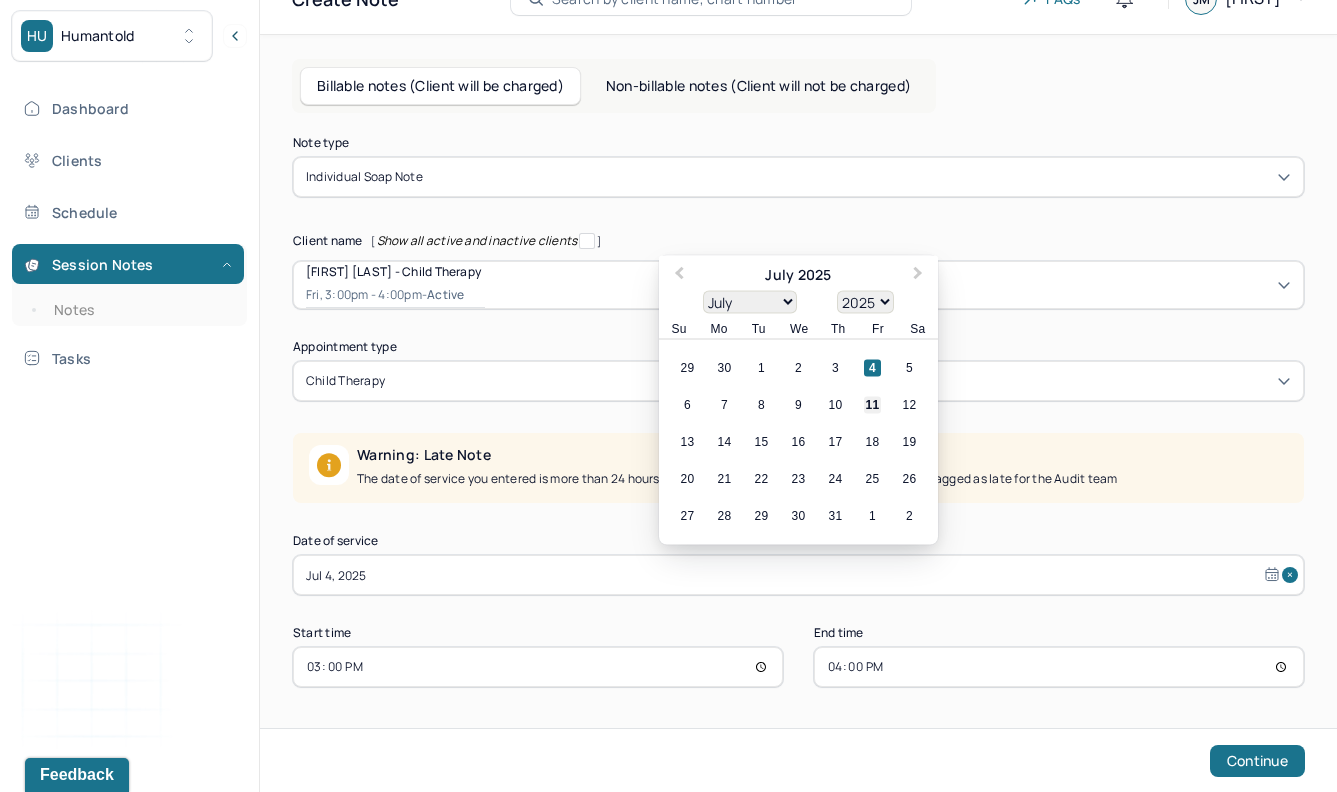 click on "11" at bounding box center [872, 405] 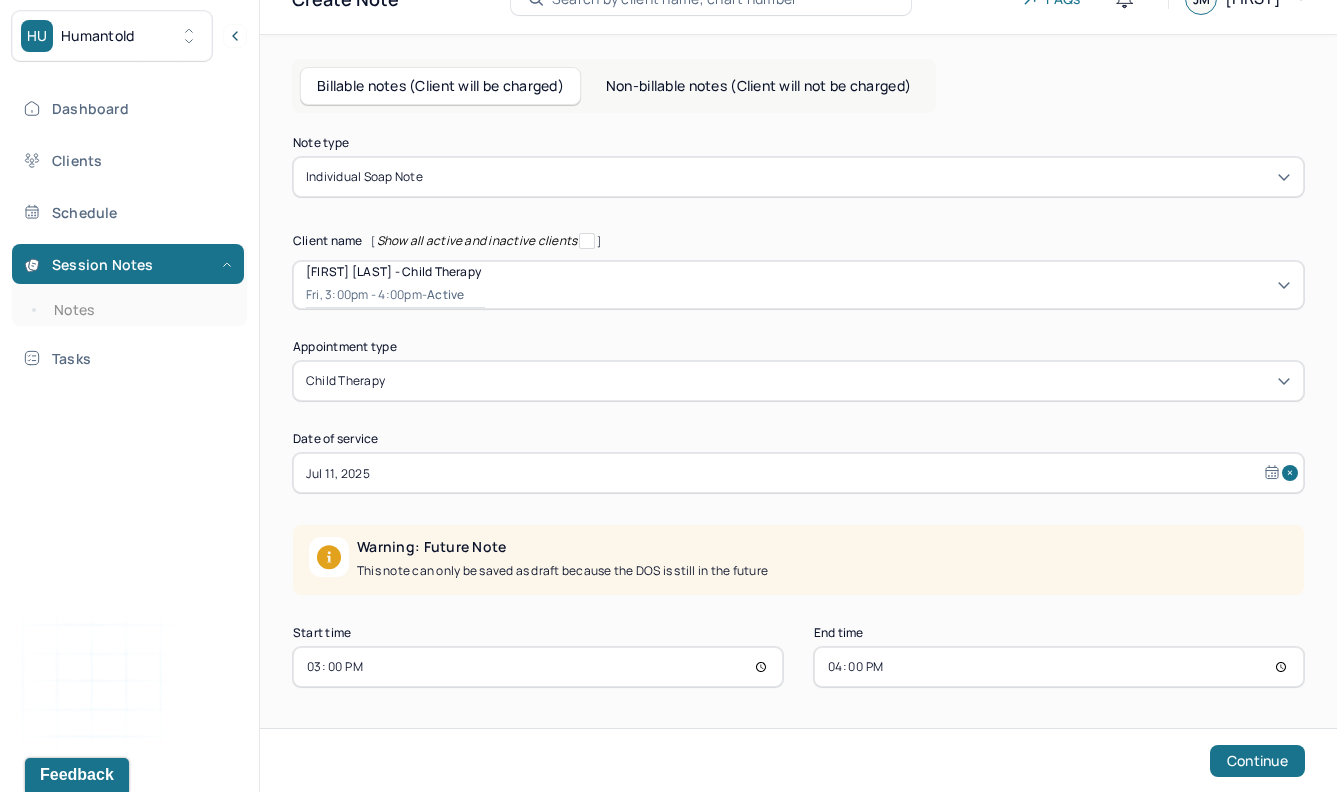 click on "15:00" at bounding box center (538, 667) 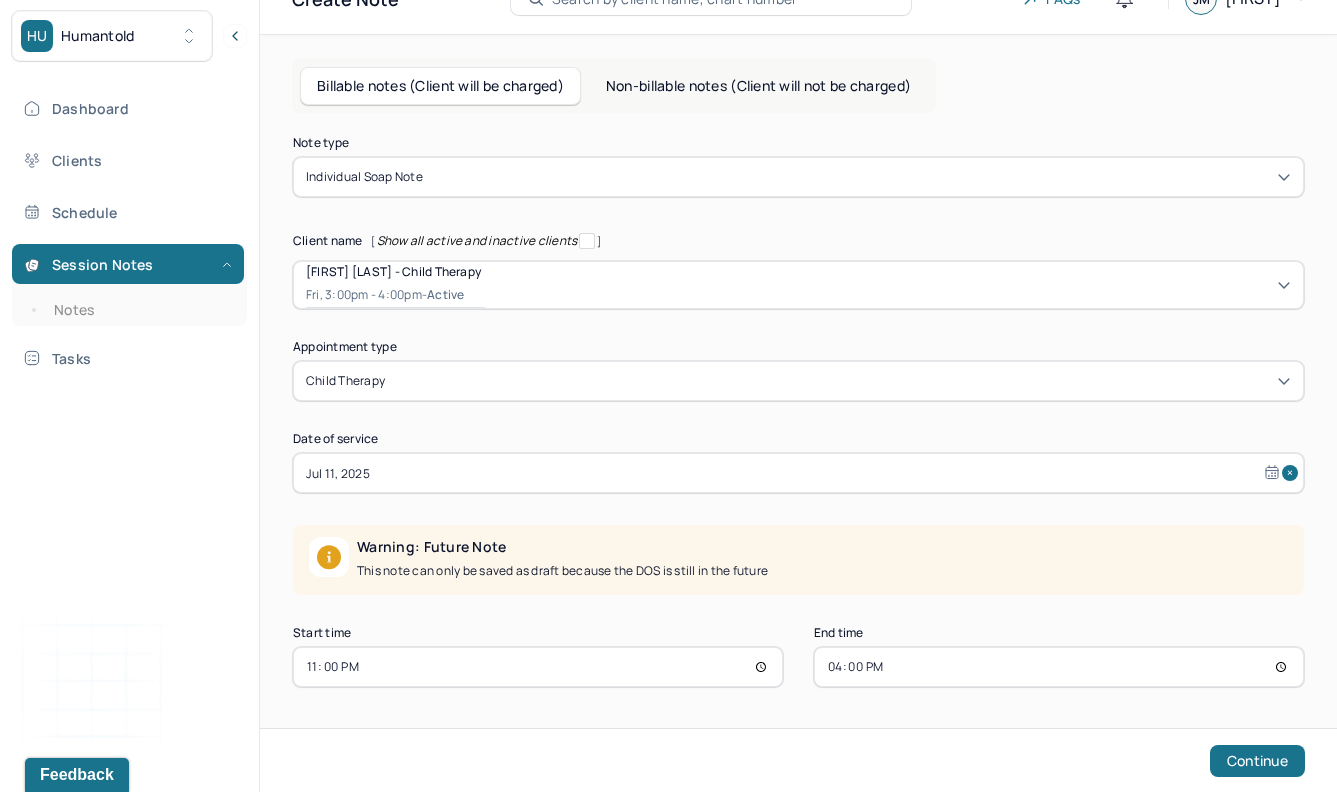 click on "23:00" at bounding box center (538, 667) 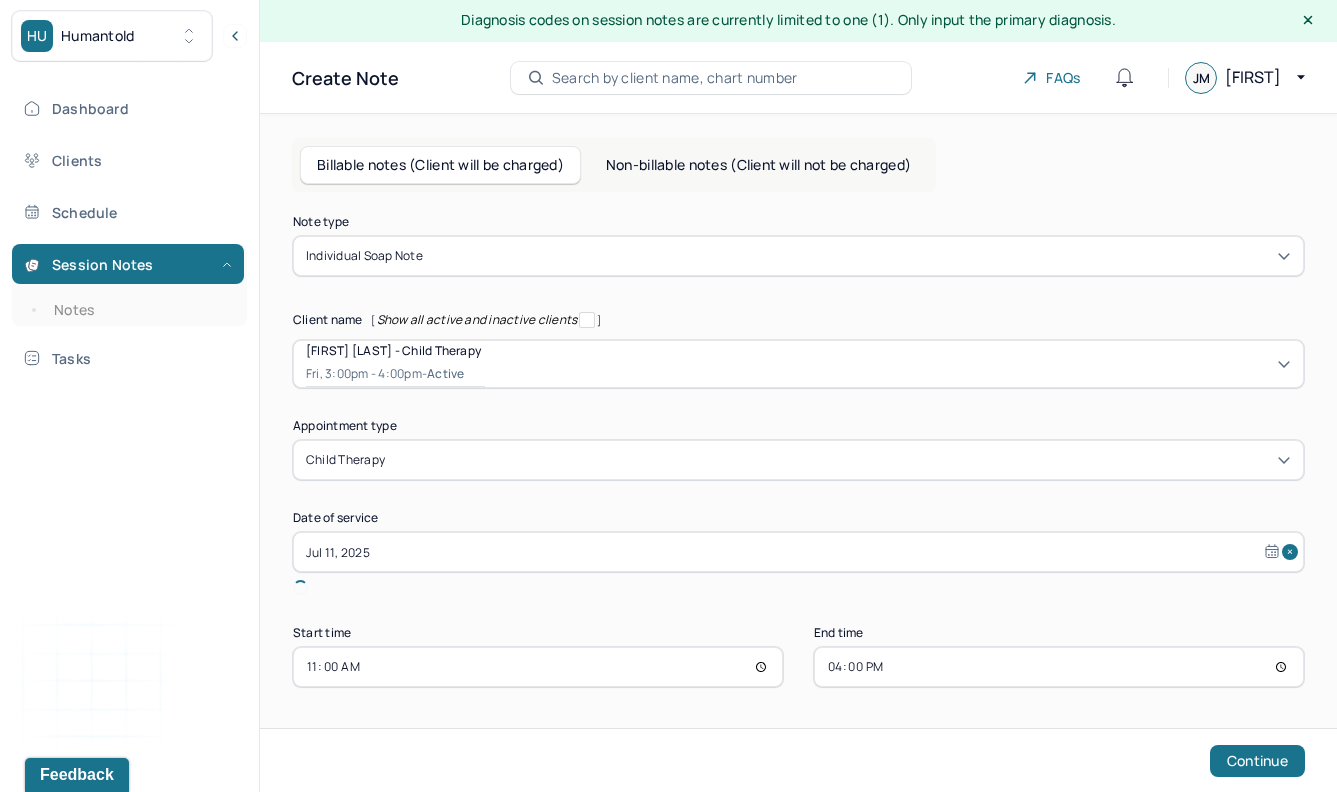 scroll, scrollTop: 0, scrollLeft: 0, axis: both 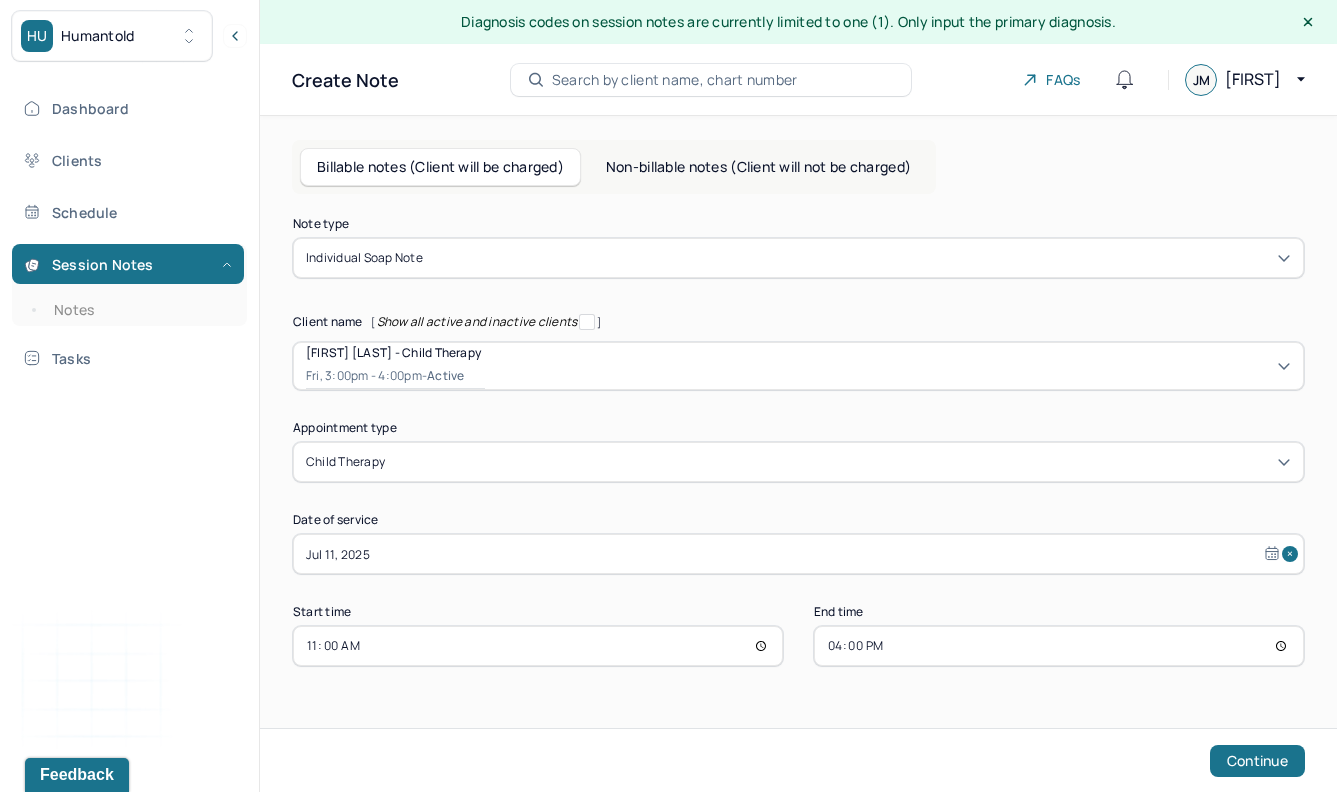 click on "16:00" at bounding box center (1059, 646) 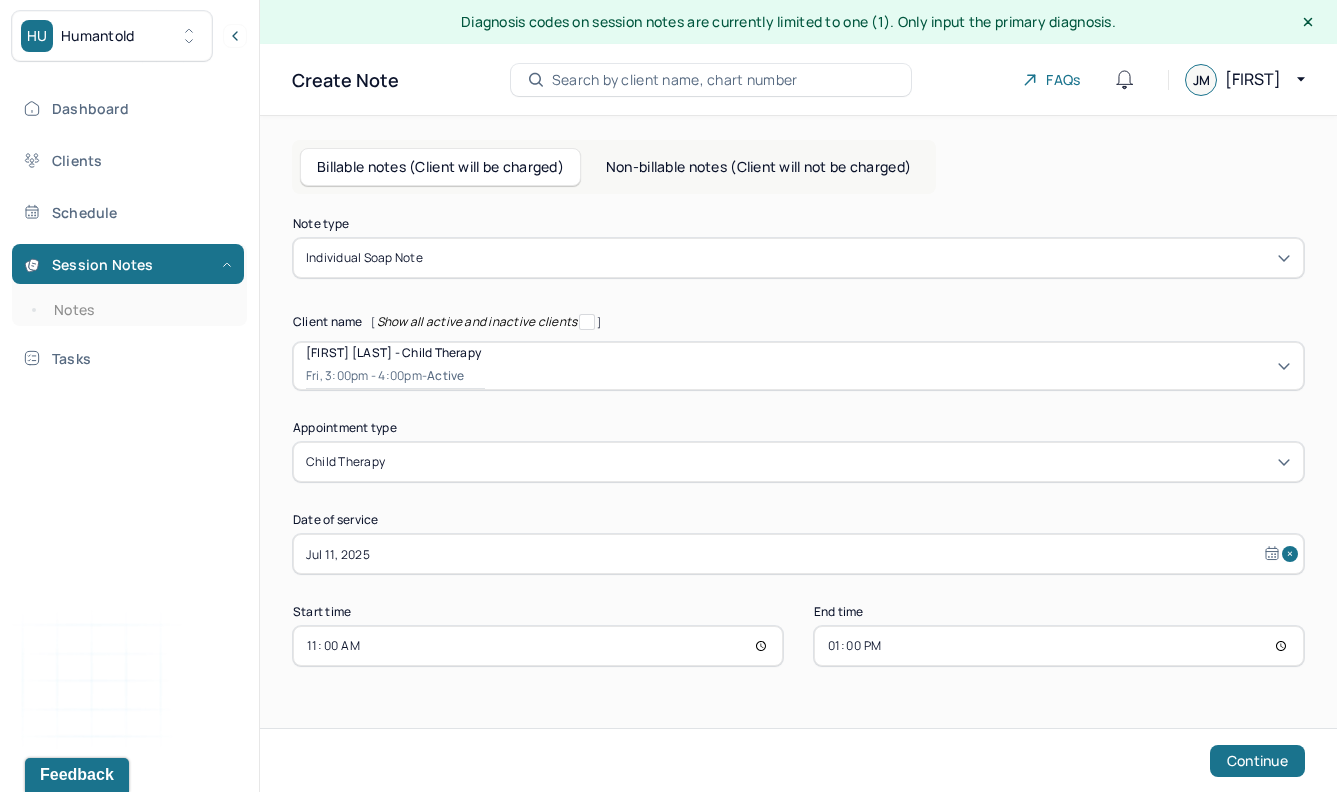 type on "12:00" 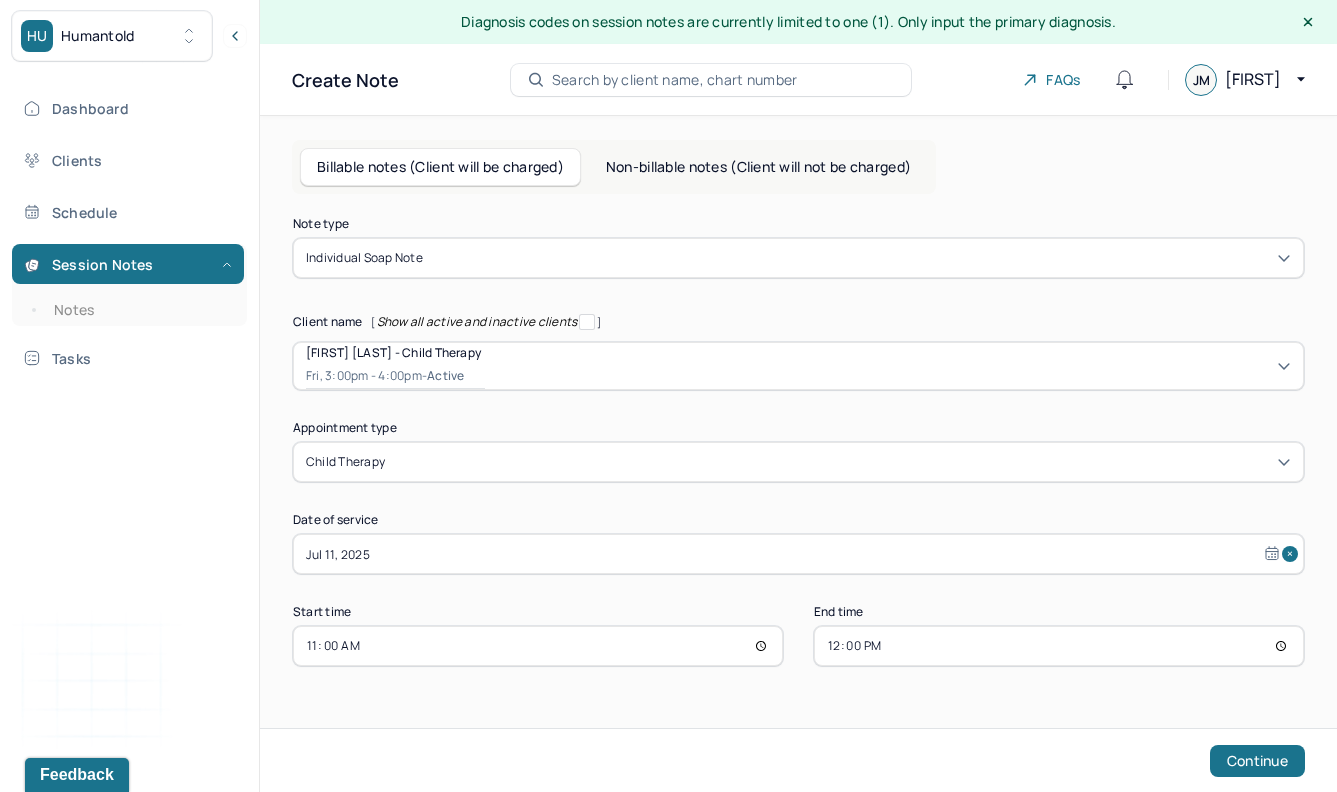 click on "Note type Individual soap note Client name [Show all active and inactive clients] [FIRST] [LAST] - Child therapy Fri, 3:00pm - 4:00pm  -  active Supervisee name [FIRST] [LAST] Appointment type child therapy Date of service Jul 11, 2025 Start time 11:00 End time 12:00   Continue" at bounding box center [798, 442] 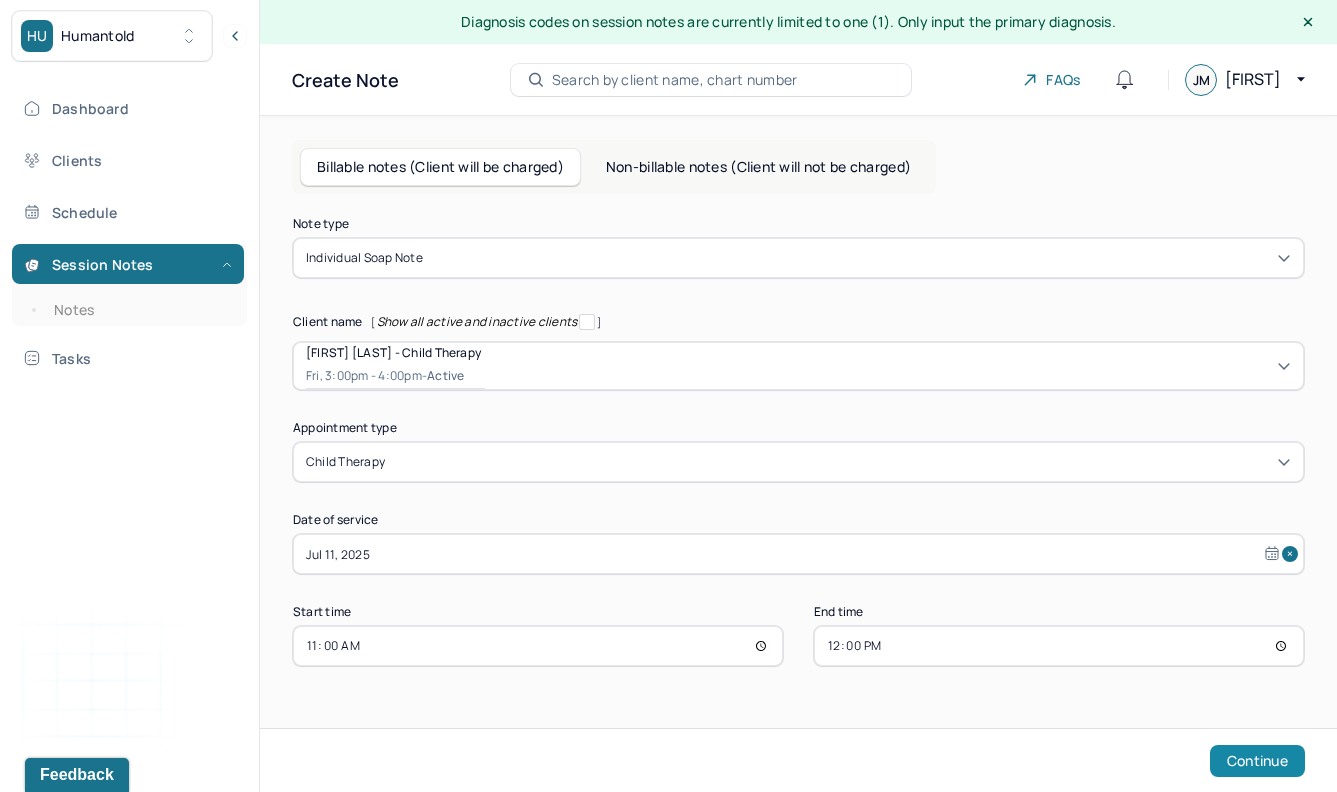 click on "Continue" at bounding box center (1257, 761) 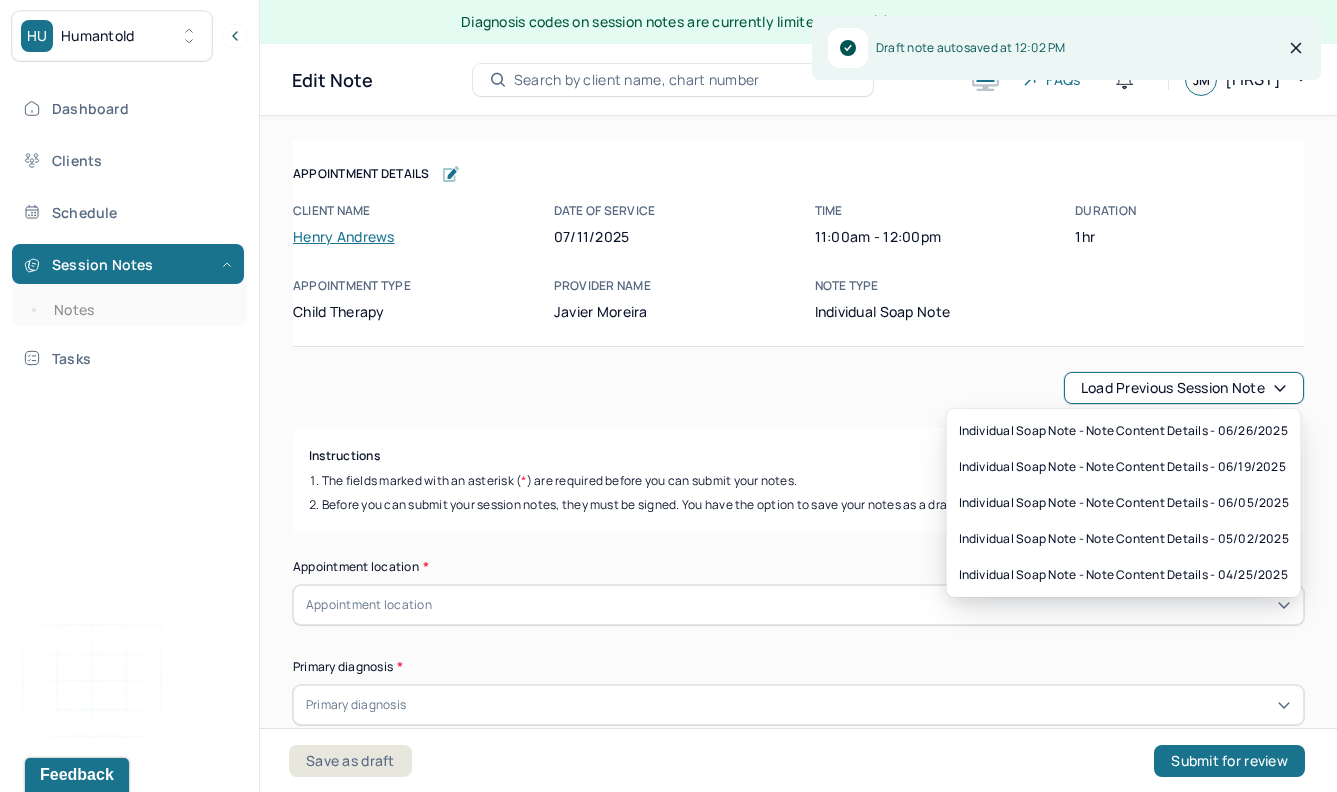 click on "Load previous session note" at bounding box center (1184, 388) 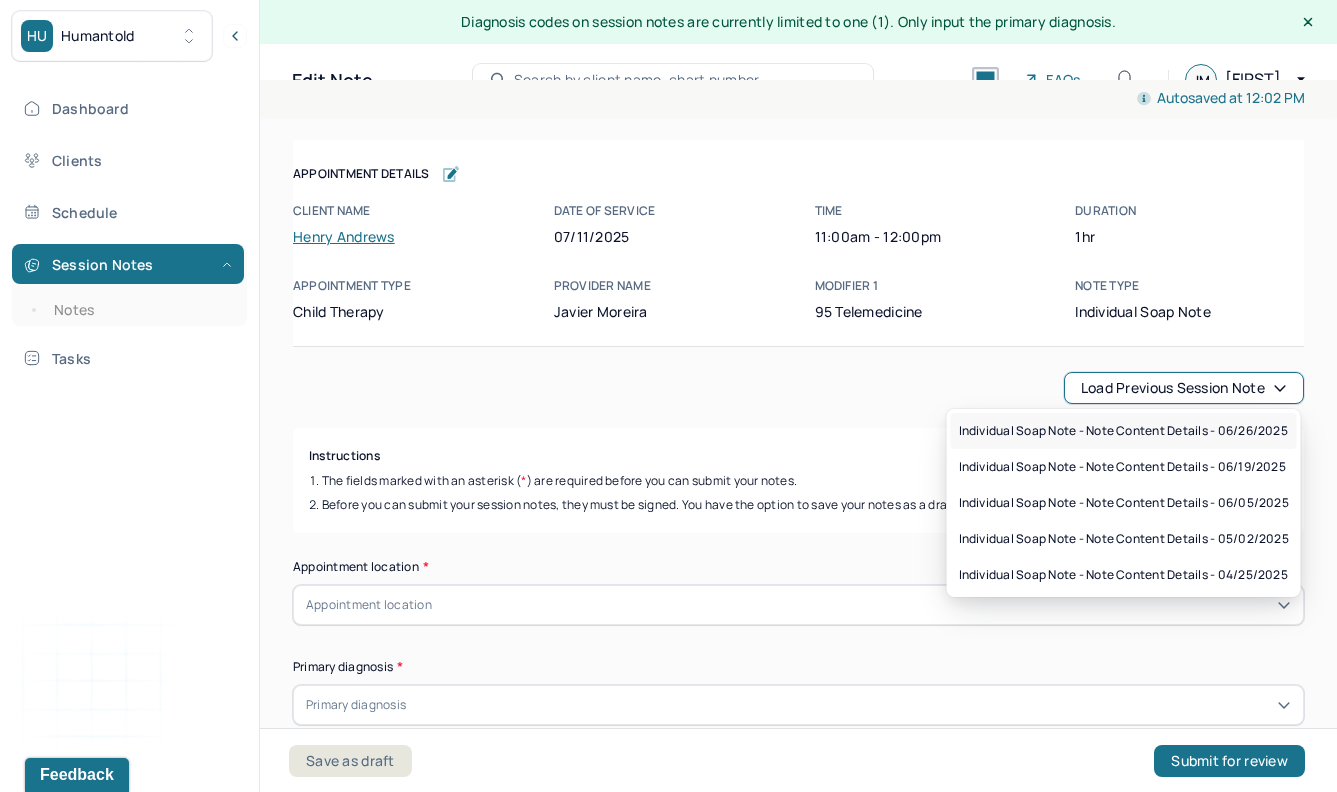 click on "Individual soap note   - Note content Details -   06/26/2025" at bounding box center [1123, 431] 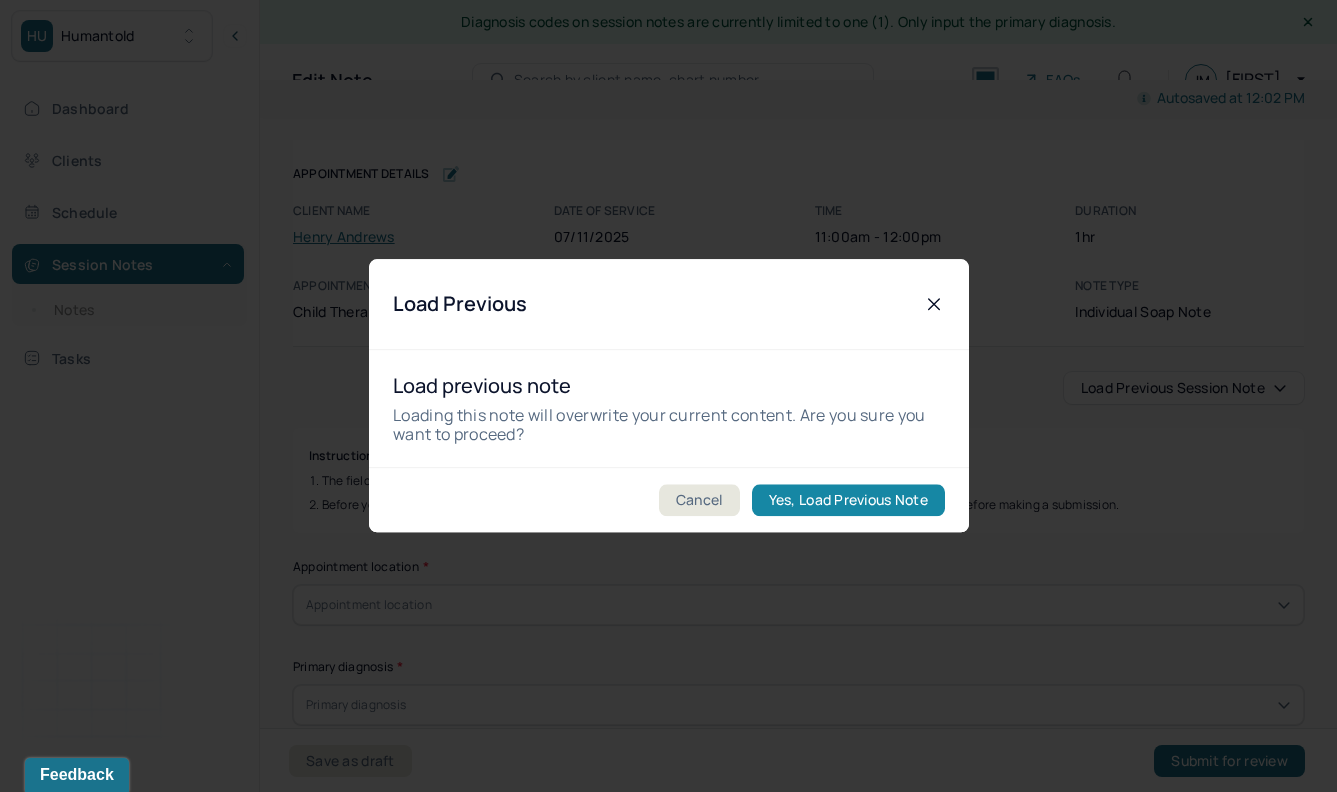 click on "Yes, Load Previous Note" at bounding box center [847, 501] 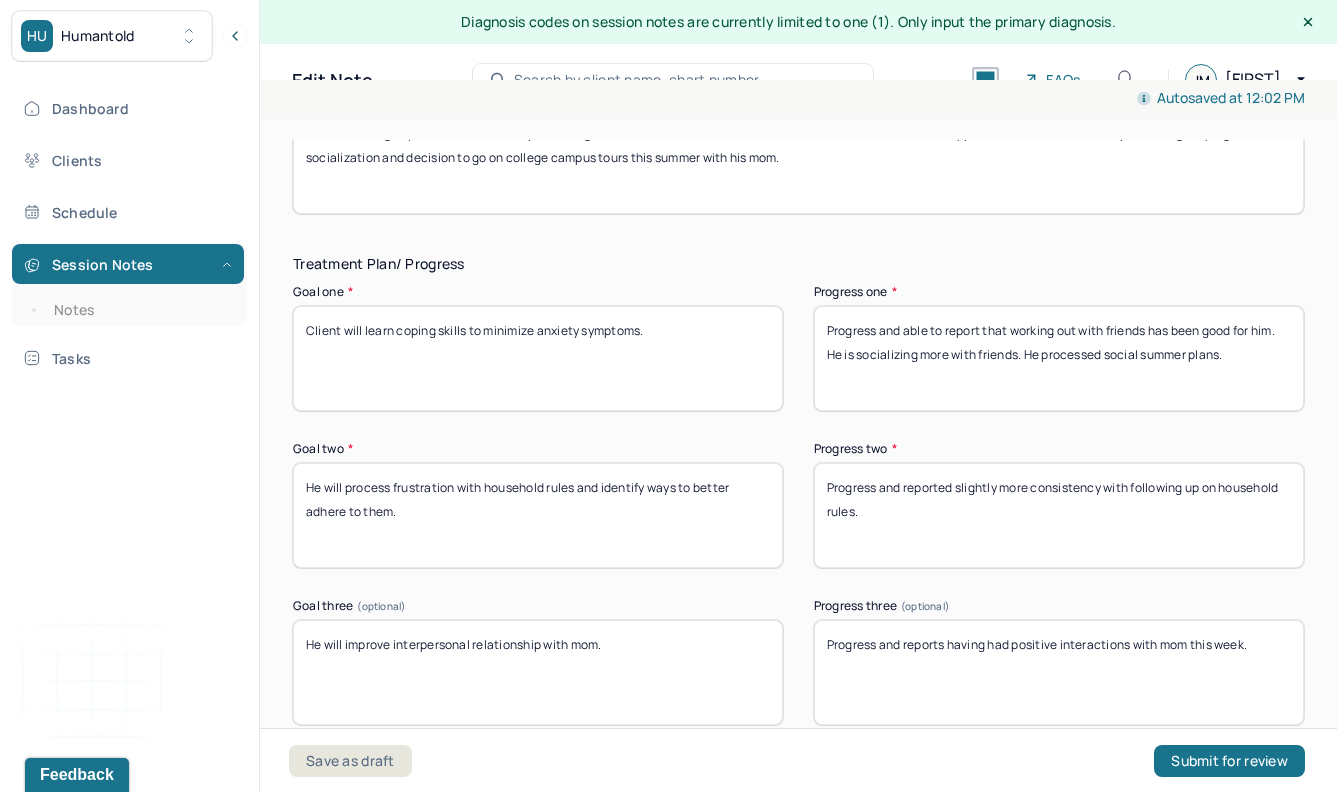 scroll, scrollTop: 3258, scrollLeft: 0, axis: vertical 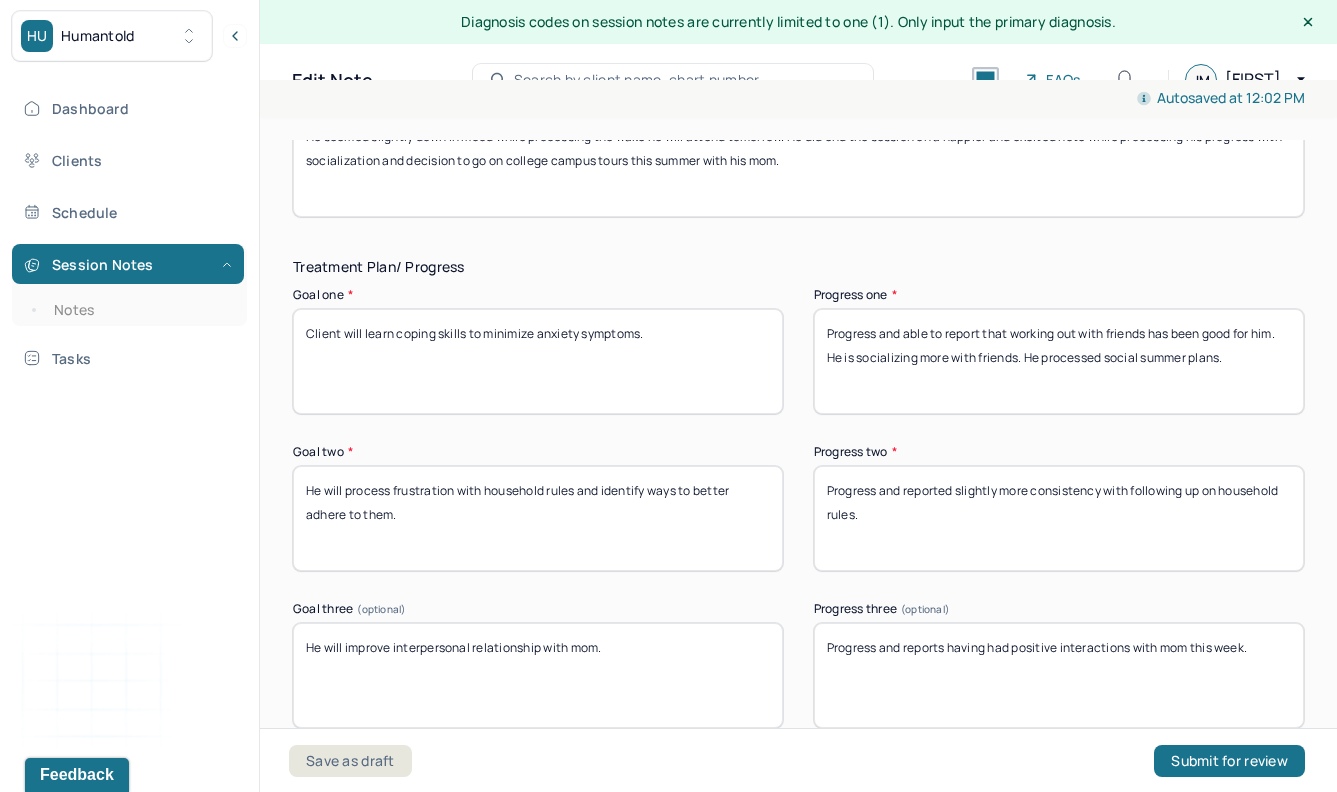click on "He will improve interpersonal relationship with mom." at bounding box center (538, 675) 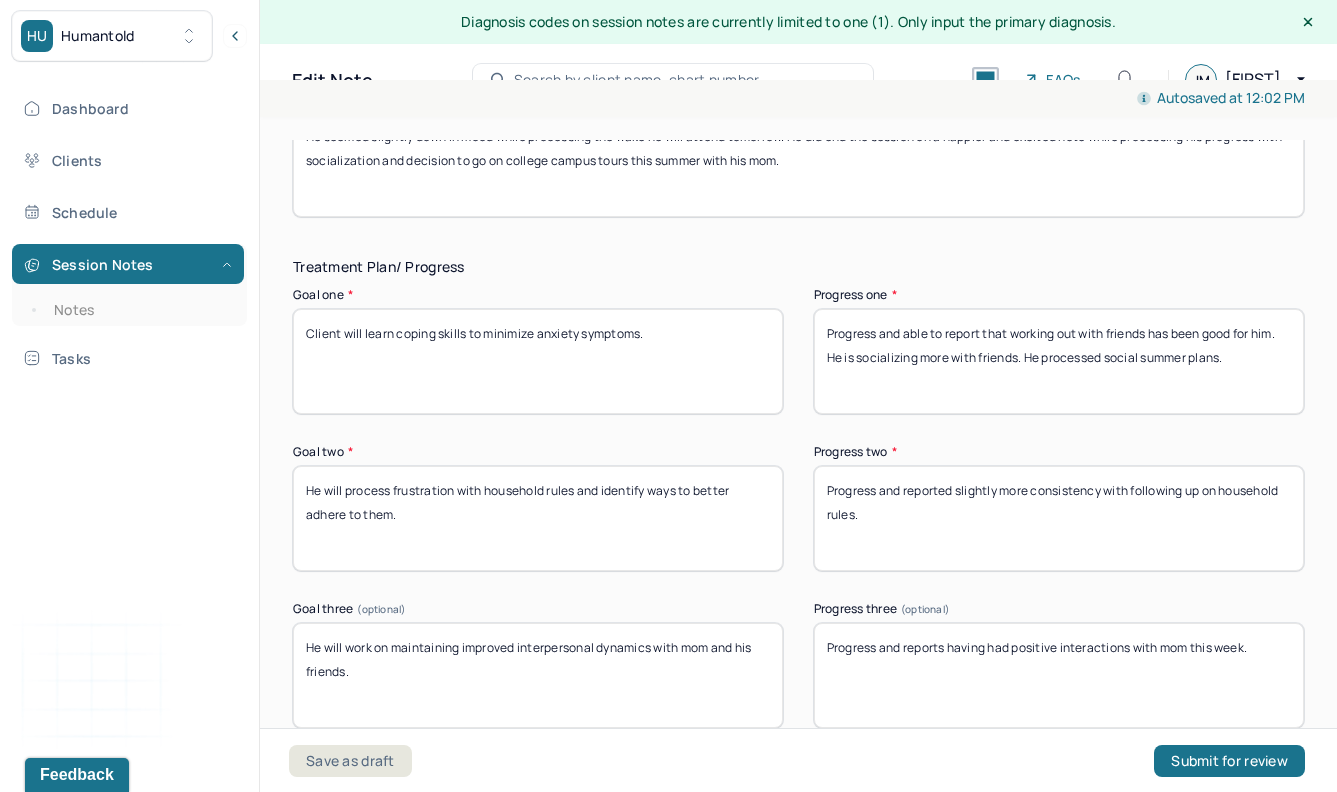 type on "He will work on maintaining improved interpersonal dynamics with mom and his friends." 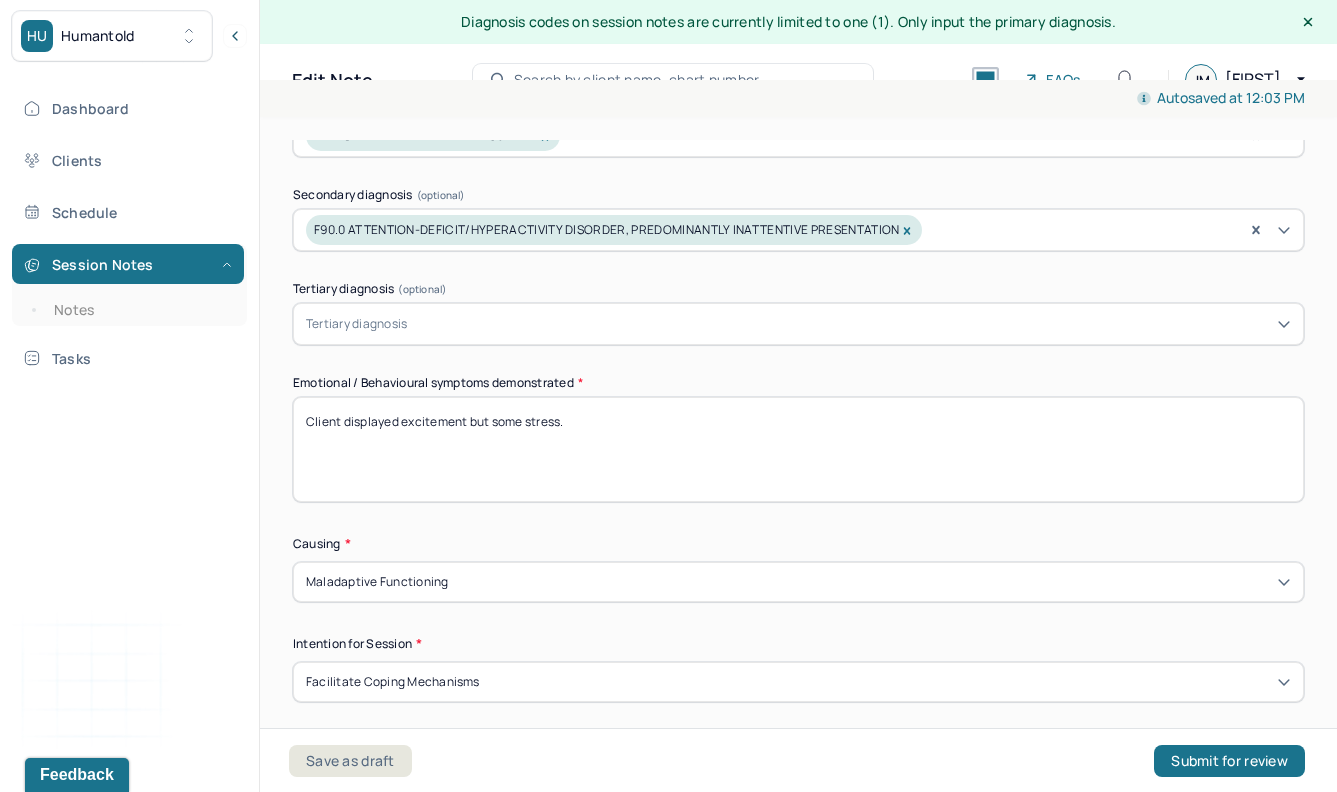 scroll, scrollTop: 872, scrollLeft: 0, axis: vertical 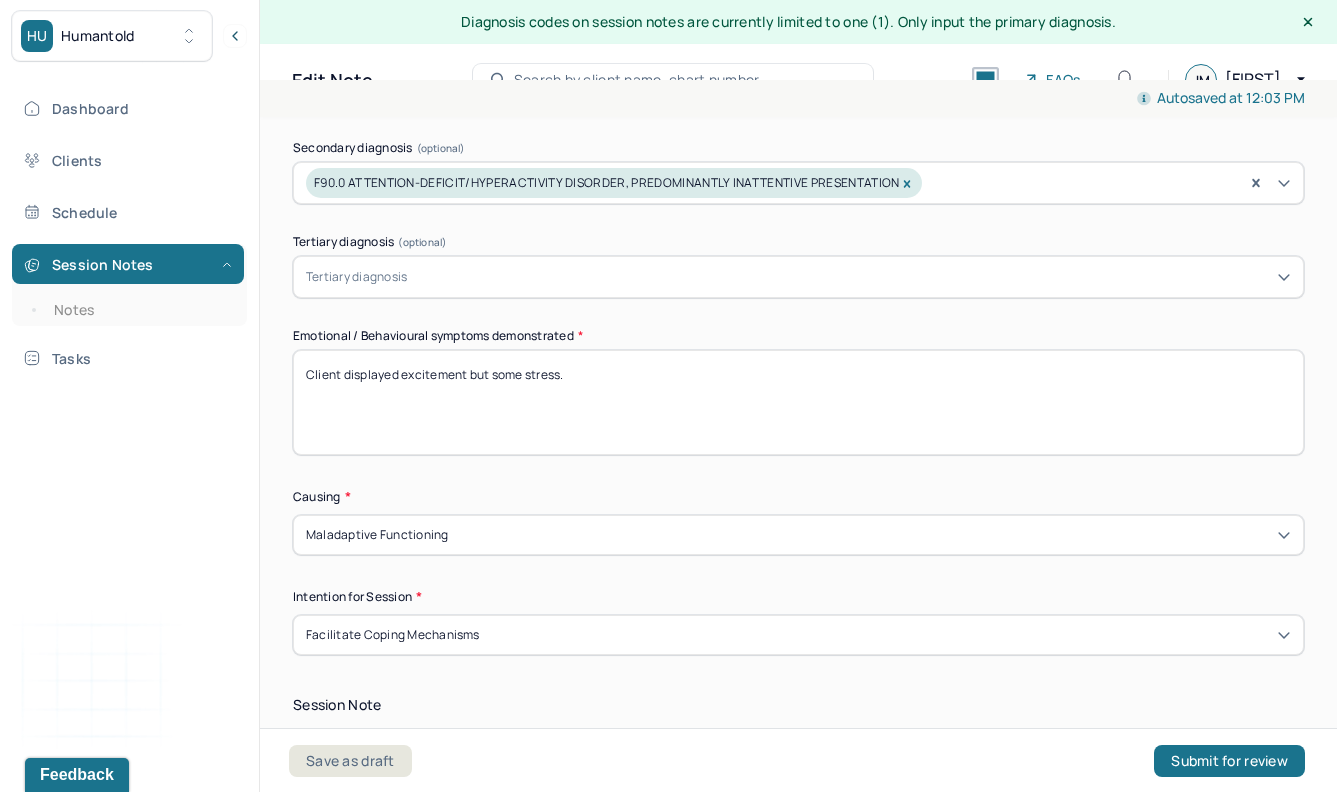 drag, startPoint x: 659, startPoint y: 396, endPoint x: 400, endPoint y: 375, distance: 259.84995 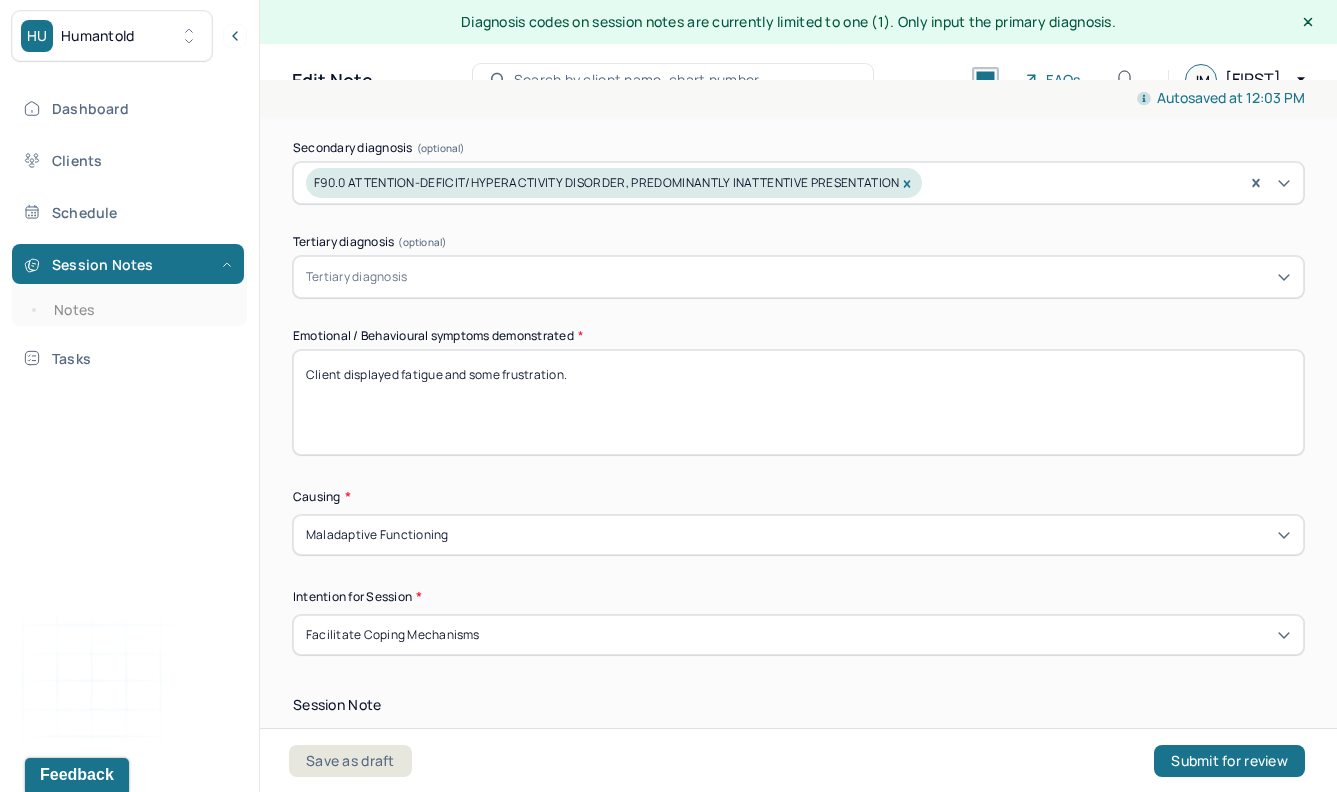 type on "Client displayed fatigue and some frustration." 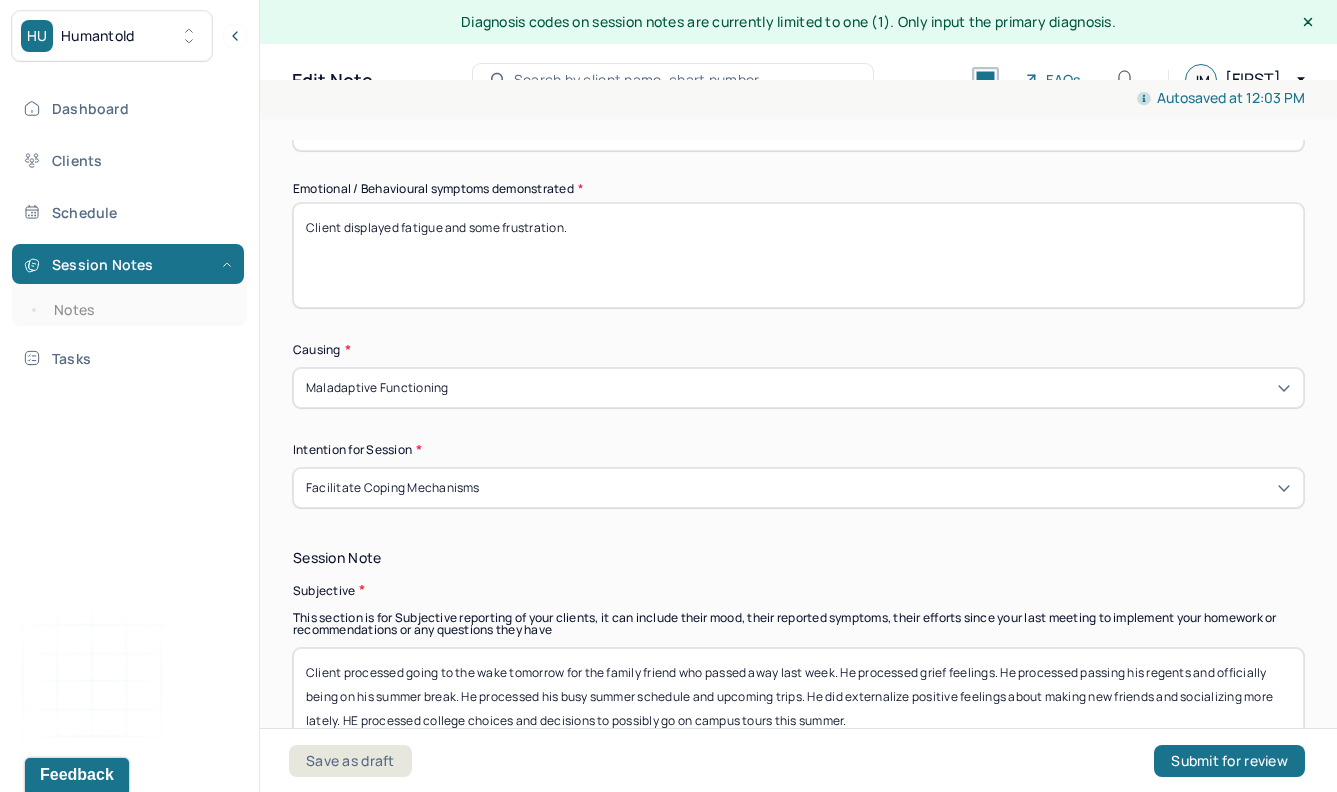 scroll, scrollTop: 1229, scrollLeft: 0, axis: vertical 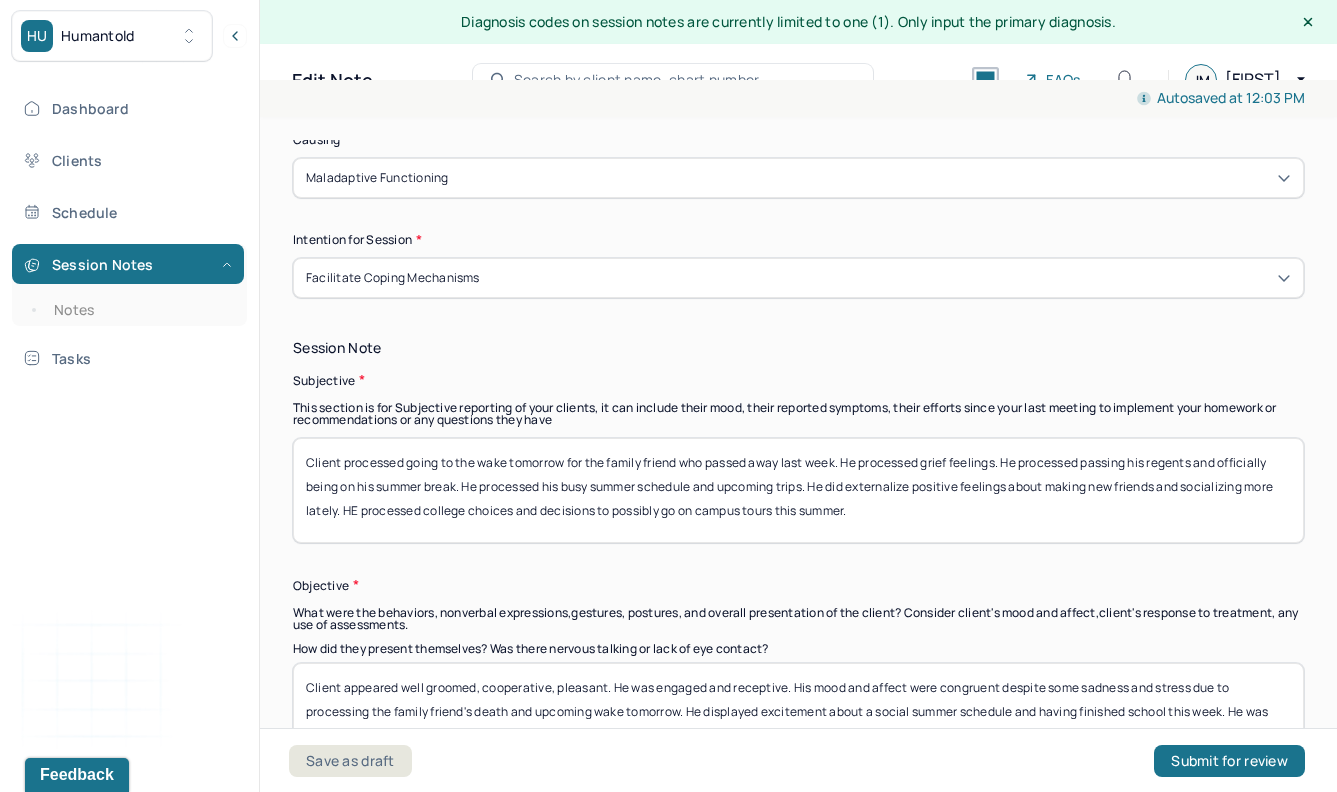 drag, startPoint x: 895, startPoint y: 501, endPoint x: 407, endPoint y: 464, distance: 489.40067 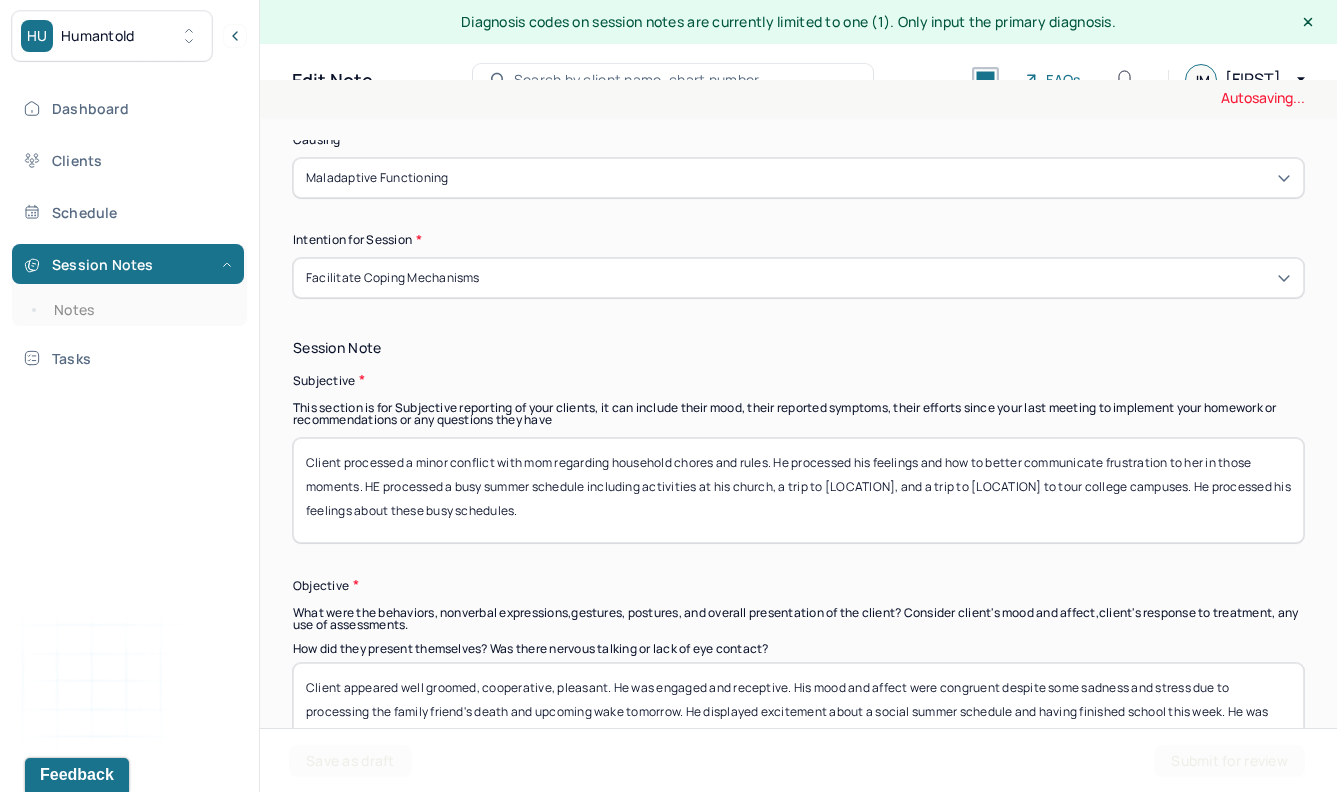 type on "Client processed a minor conflict with mom regarding household chores and rules. He processed his feelings and how to better communicate frustration to her in those moments. HE processed a busy summer schedule including activities at his church, a trip to [LOCATION], and a trip to [LOCATION] to tour college campuses. He processed his feelings about these busy schedules." 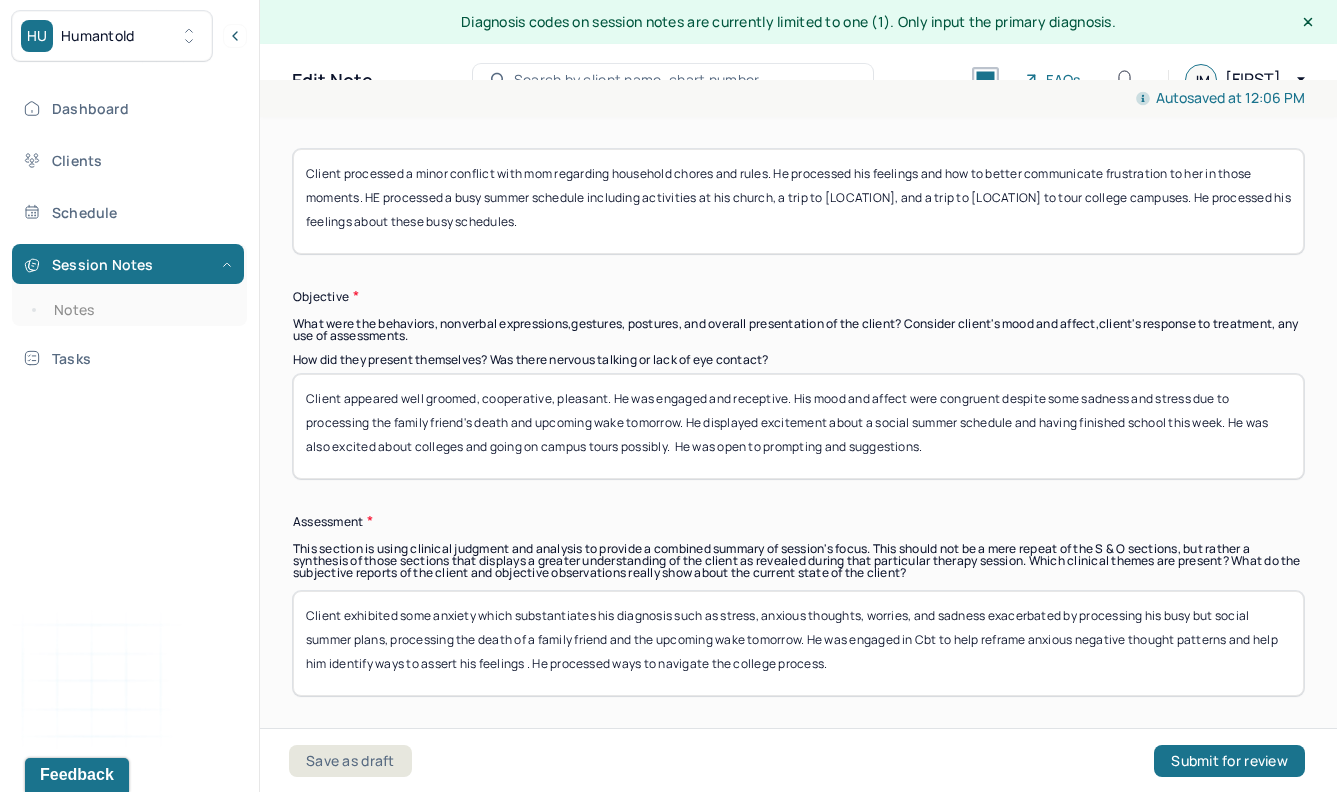 scroll, scrollTop: 1530, scrollLeft: 0, axis: vertical 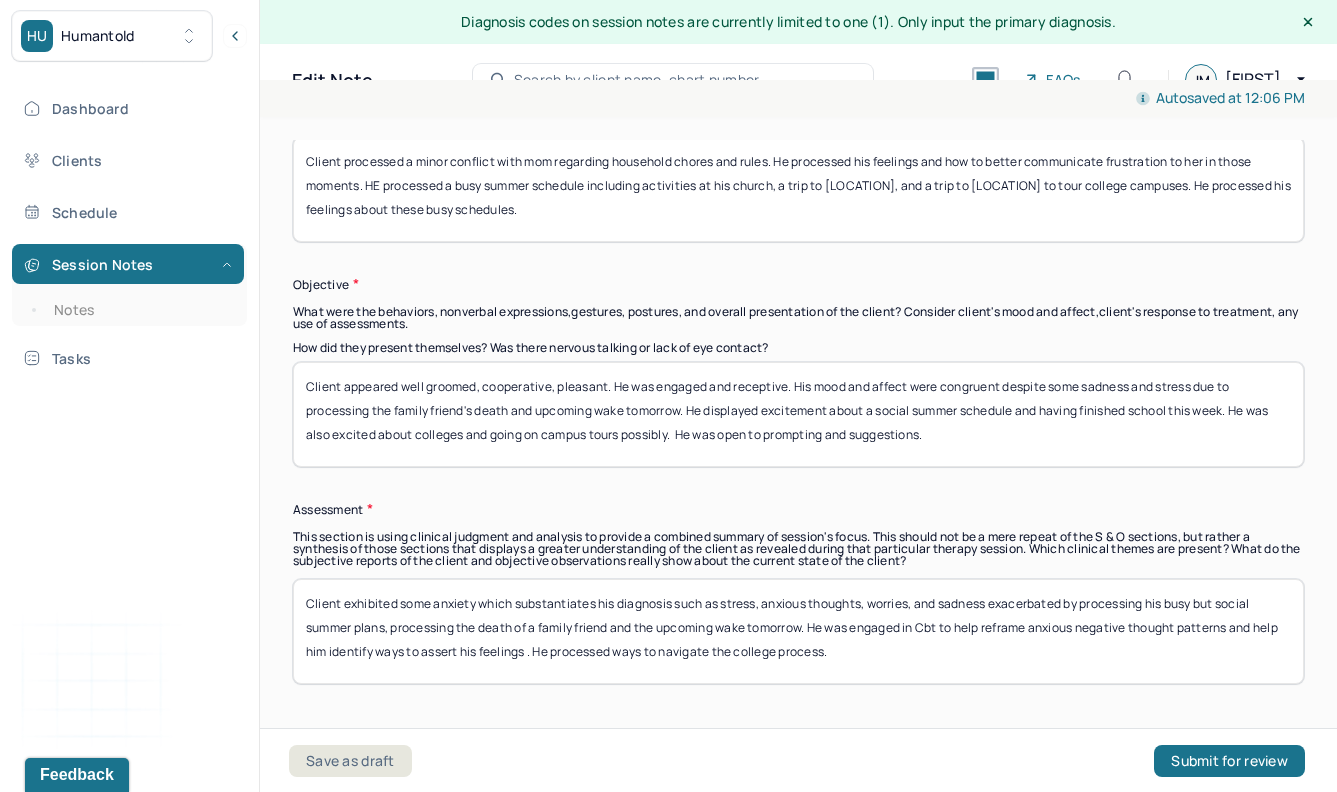 click on "Client appeared well groomed, cooperative, pleasant. He was engaged and receptive. His mood and affect were congruent despite some sadness and stress due to processing the family friend's death and upcoming wake tomorrow. He displayed excitement about a social summer schedule and having finished school this week. He was also excited about colleges and going on campus tours possibly.  He was open to prompting and suggestions." at bounding box center (798, 414) 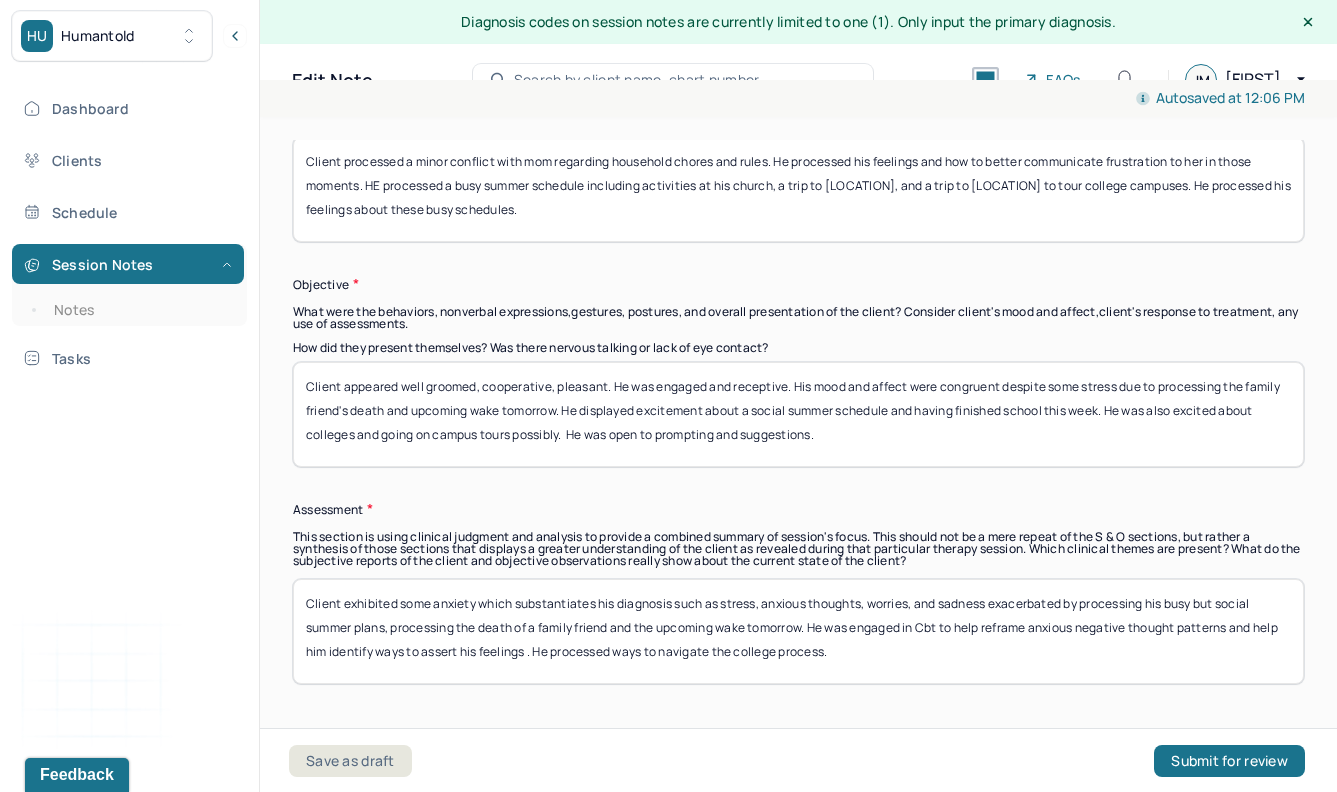 click on "Client appeared well groomed, cooperative, pleasant. He was engaged and receptive. His mood and affect were congruent despite some sadness and stress due to processing the family friend's death and upcoming wake tomorrow. He displayed excitement about a social summer schedule and having finished school this week. He was also excited about colleges and going on campus tours possibly.  He was open to prompting and suggestions." at bounding box center [798, 414] 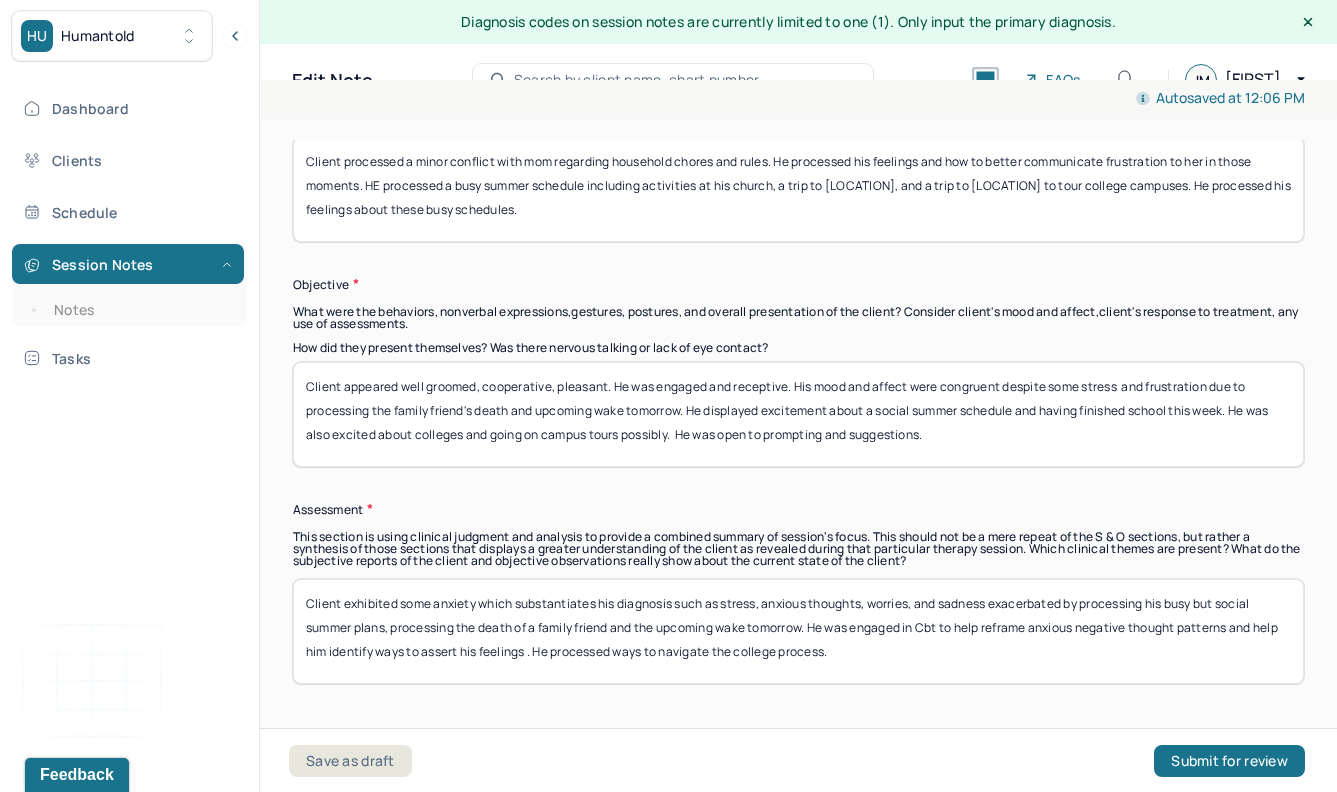 drag, startPoint x: 686, startPoint y: 411, endPoint x: 372, endPoint y: 414, distance: 314.01434 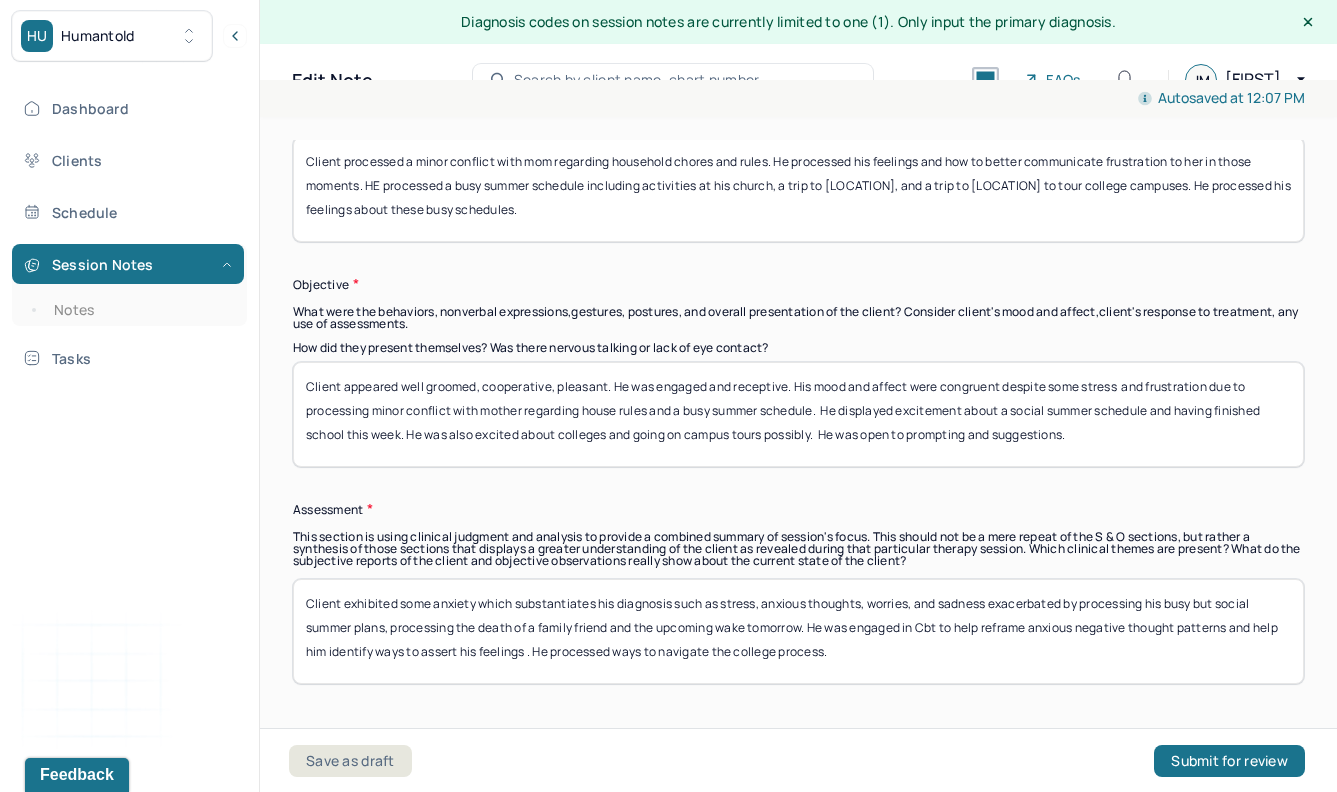 drag, startPoint x: 1159, startPoint y: 405, endPoint x: 1008, endPoint y: 408, distance: 151.0298 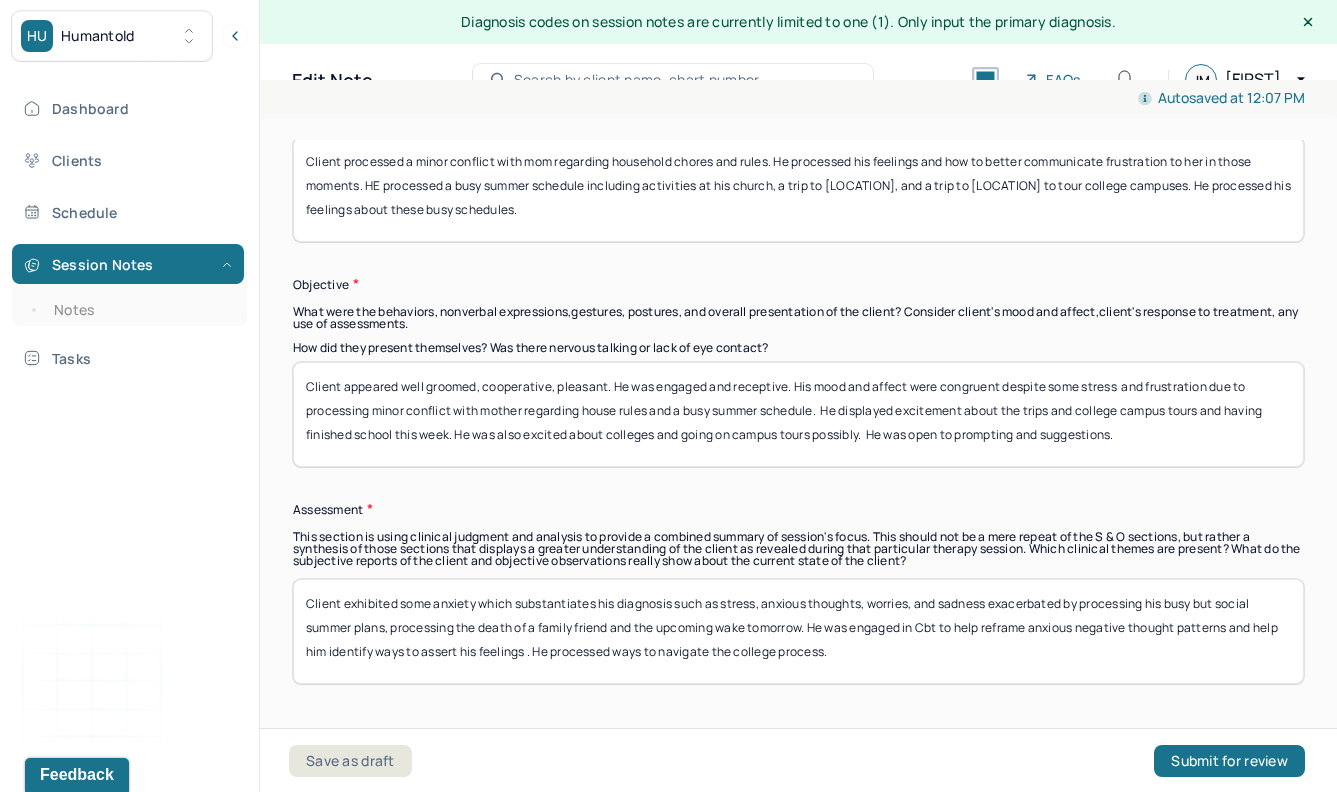 drag, startPoint x: 447, startPoint y: 435, endPoint x: 1234, endPoint y: 410, distance: 787.397 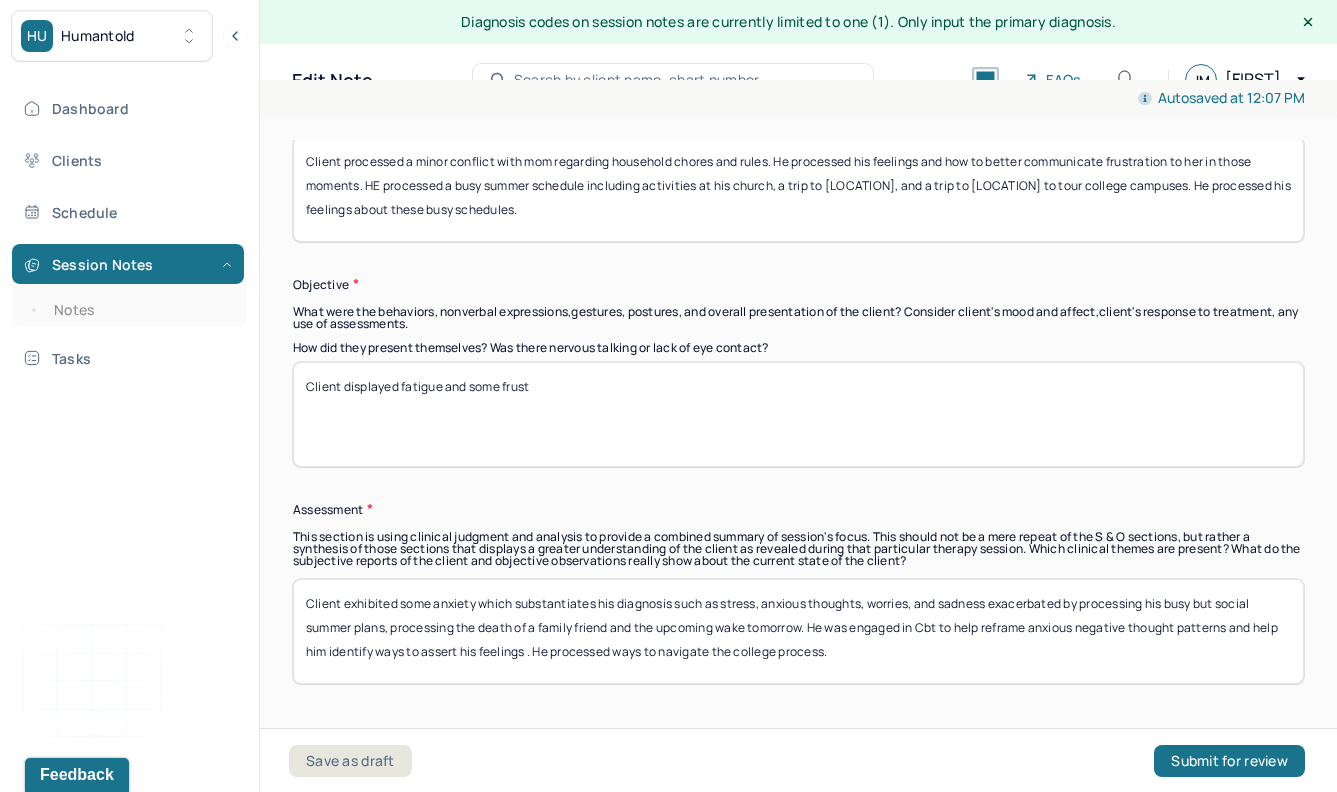 drag, startPoint x: 809, startPoint y: 454, endPoint x: 993, endPoint y: 424, distance: 186.42961 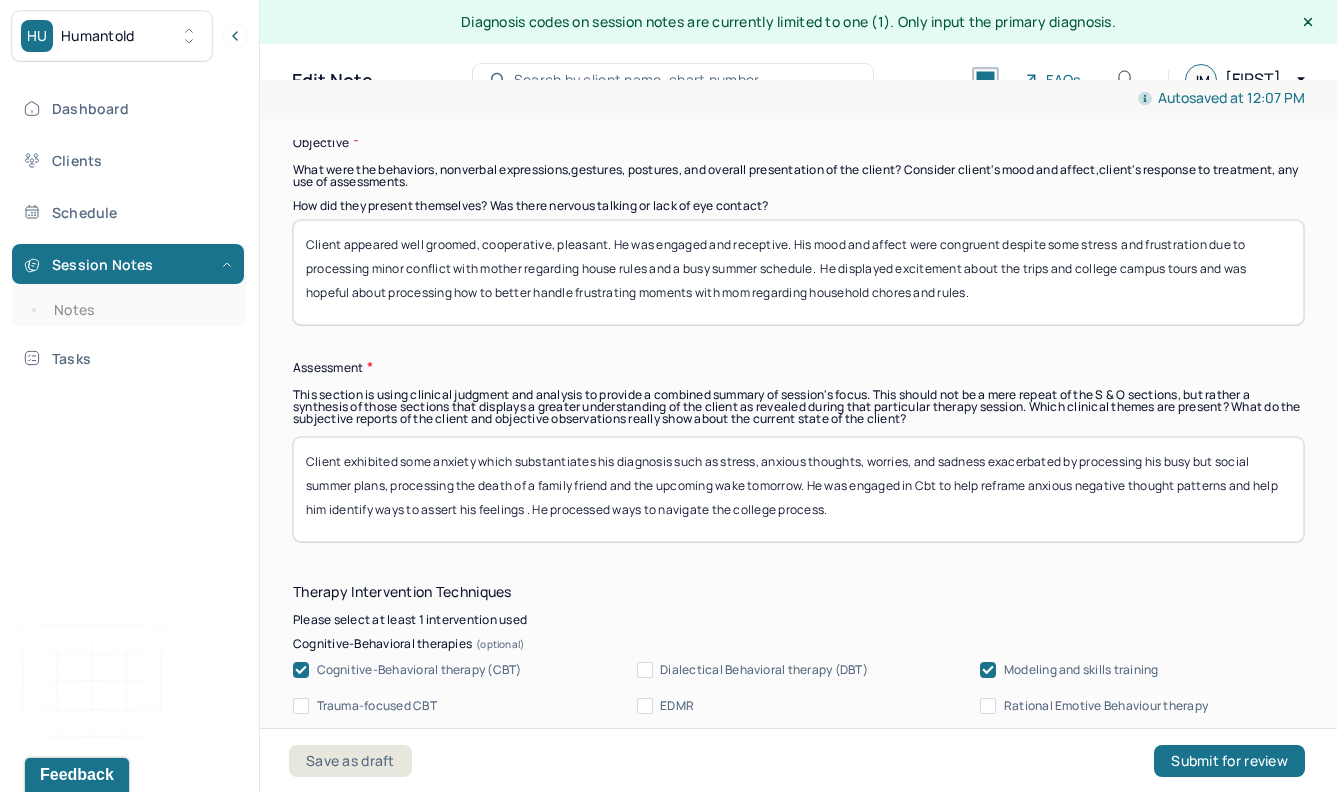 scroll, scrollTop: 1673, scrollLeft: 0, axis: vertical 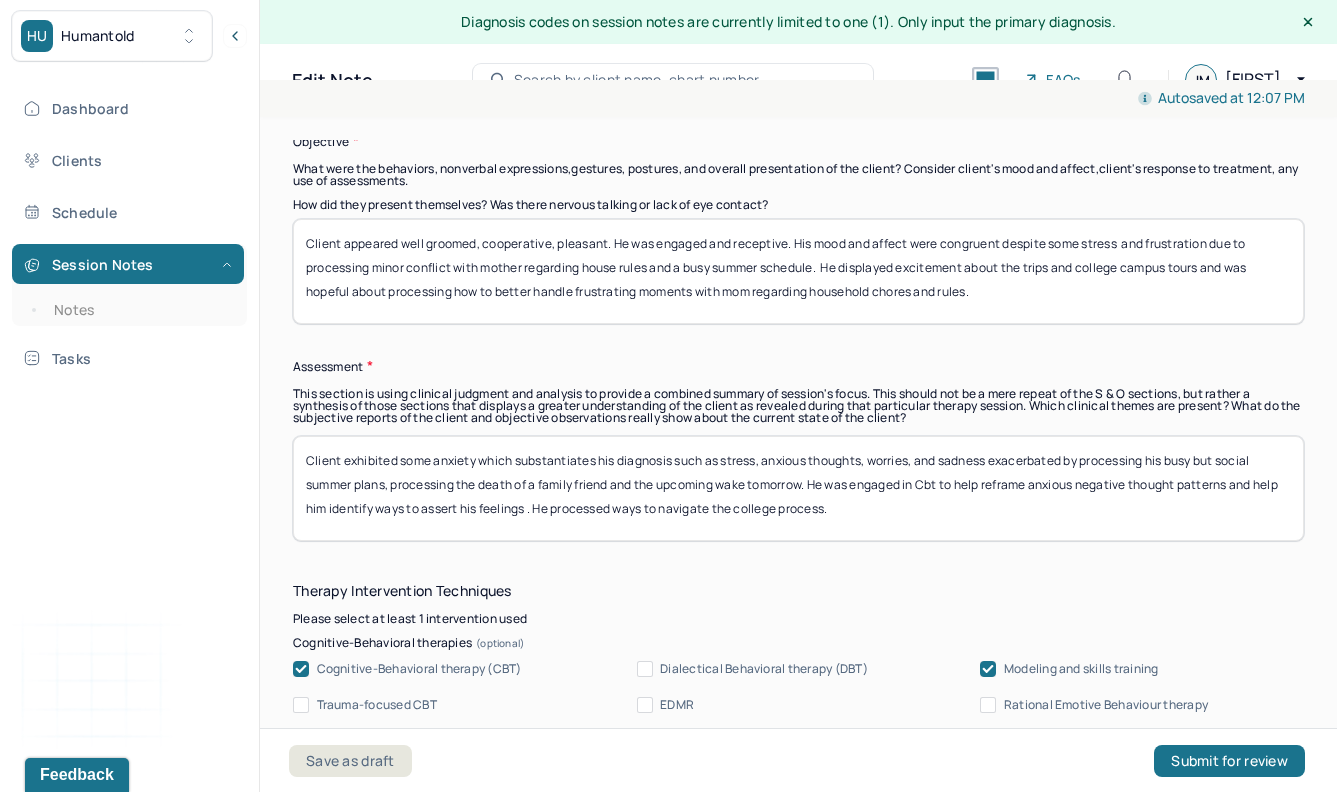 type on "Client appeared well groomed, cooperative, pleasant. He was engaged and receptive. His mood and affect were congruent despite some stress  and frustration due to processing minor conflict with mother regarding house rules and a busy summer schedule.  He displayed excitement about the trips and college campus tours and was hopeful about processing how to better handle frustrating moments with mom regarding household chores and rules." 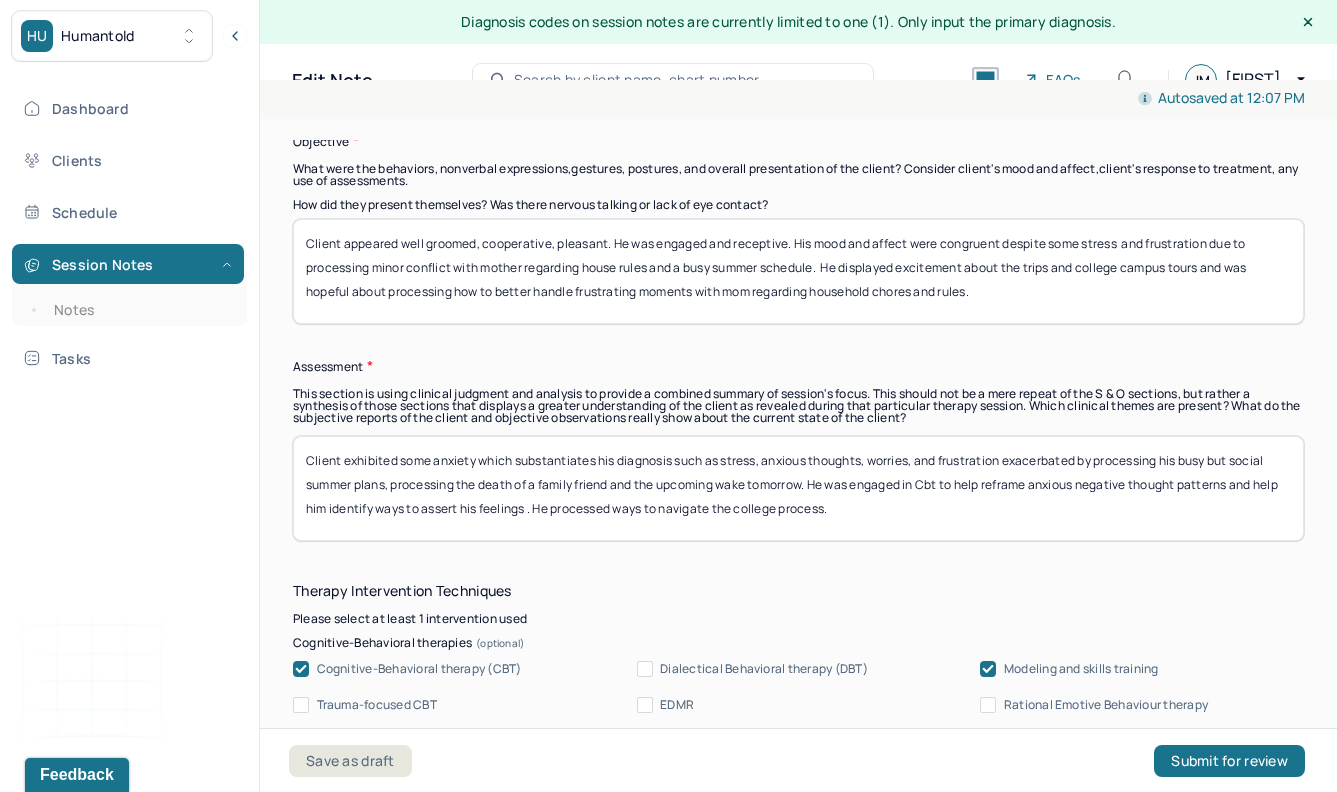drag, startPoint x: 812, startPoint y: 483, endPoint x: 1218, endPoint y: 459, distance: 406.70874 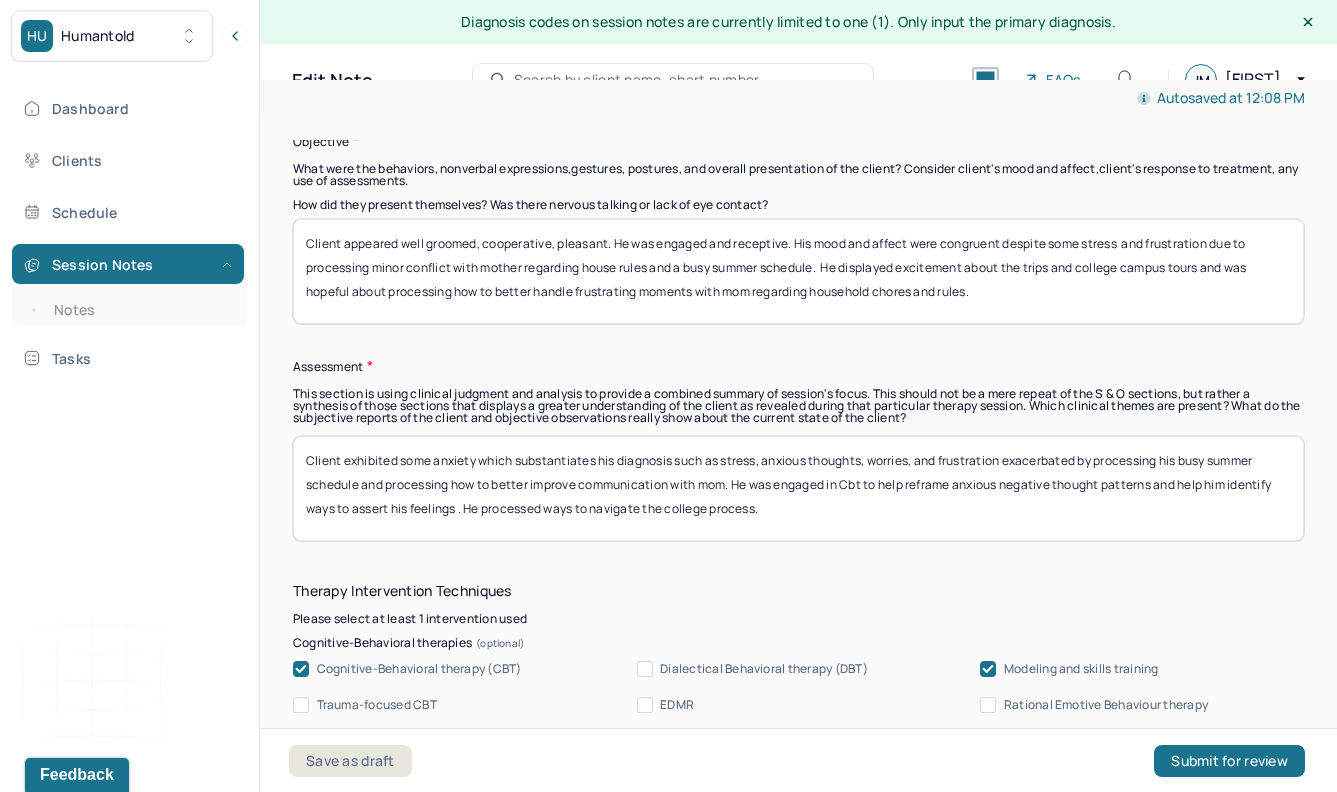 click on "Client exhibited some anxiety which substantiates his diagnosis such as stress, anxious thoughts, worries, and frustration exacerbated by processing his busy summer schedule and processing how to better improve communication with mom. He was engaged in Cbt to help reframe anxious negative thought patterns and help him identify ways to assert his feelings . He processed ways to navigate the college process." at bounding box center (798, 488) 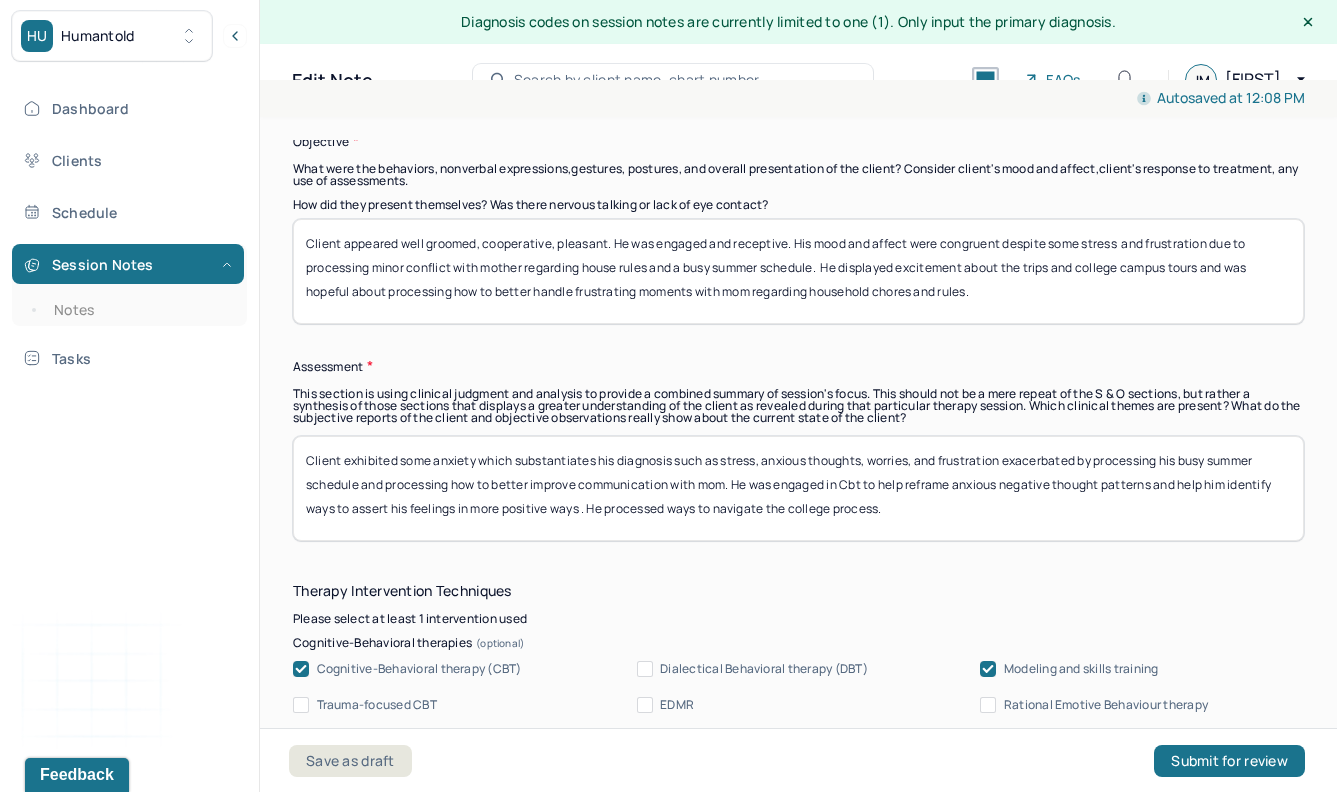 drag, startPoint x: 911, startPoint y: 502, endPoint x: 592, endPoint y: 502, distance: 319 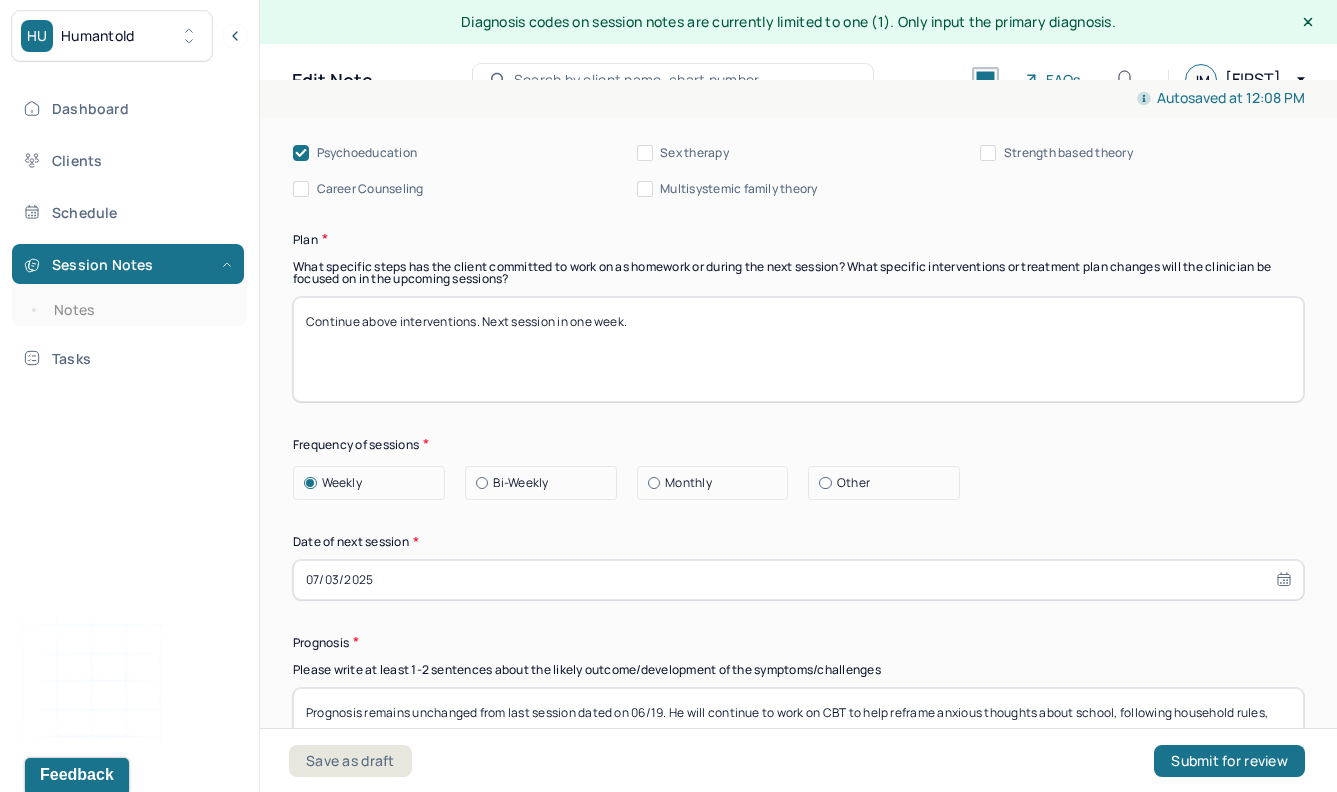 scroll, scrollTop: 2527, scrollLeft: 0, axis: vertical 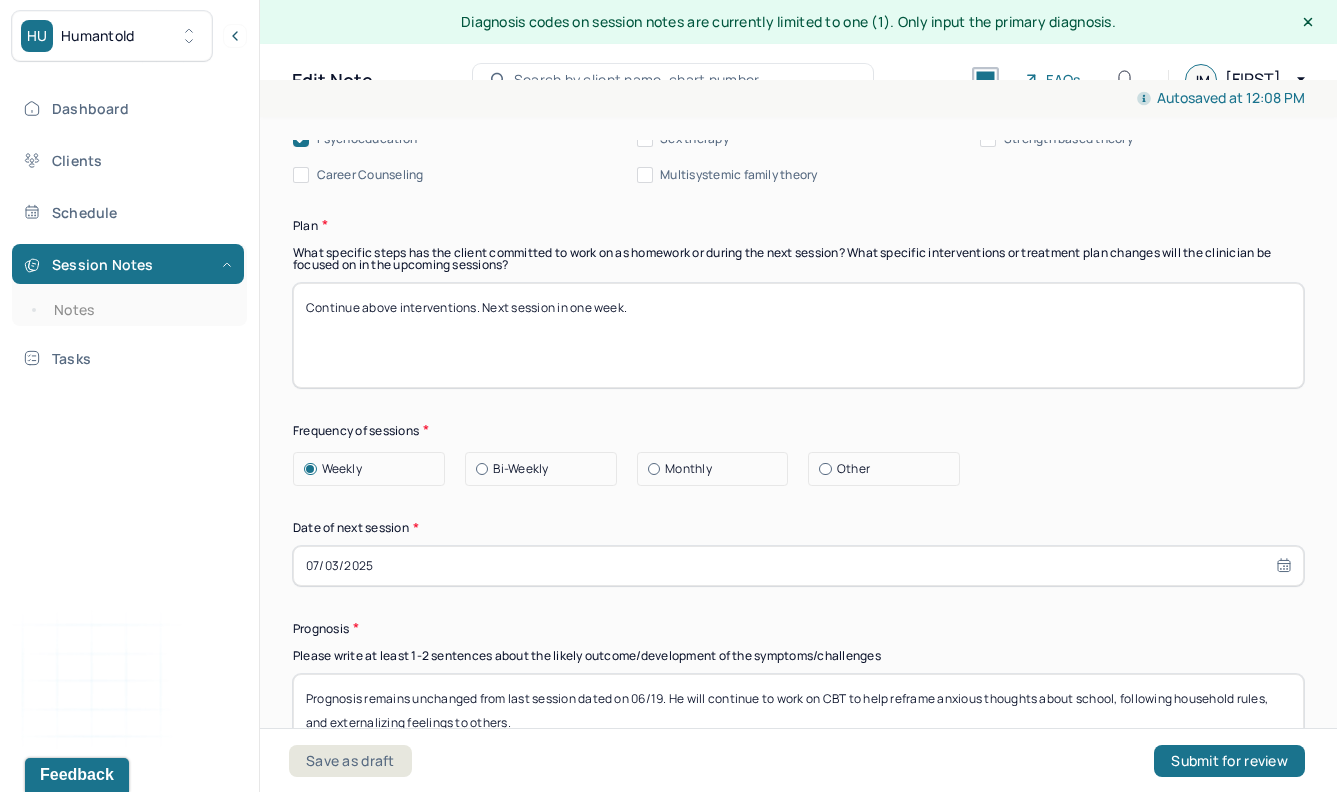 type on "Client exhibited some anxiety which substantiates his diagnosis such as stress, anxious thoughts, worries, and frustration exacerbated by processing his busy summer schedule and processing how to better improve communication with mom. He was engaged in Cbt to help reframe anxious negative thought patterns and help him identify ways to assert his feelings in more positive ways ." 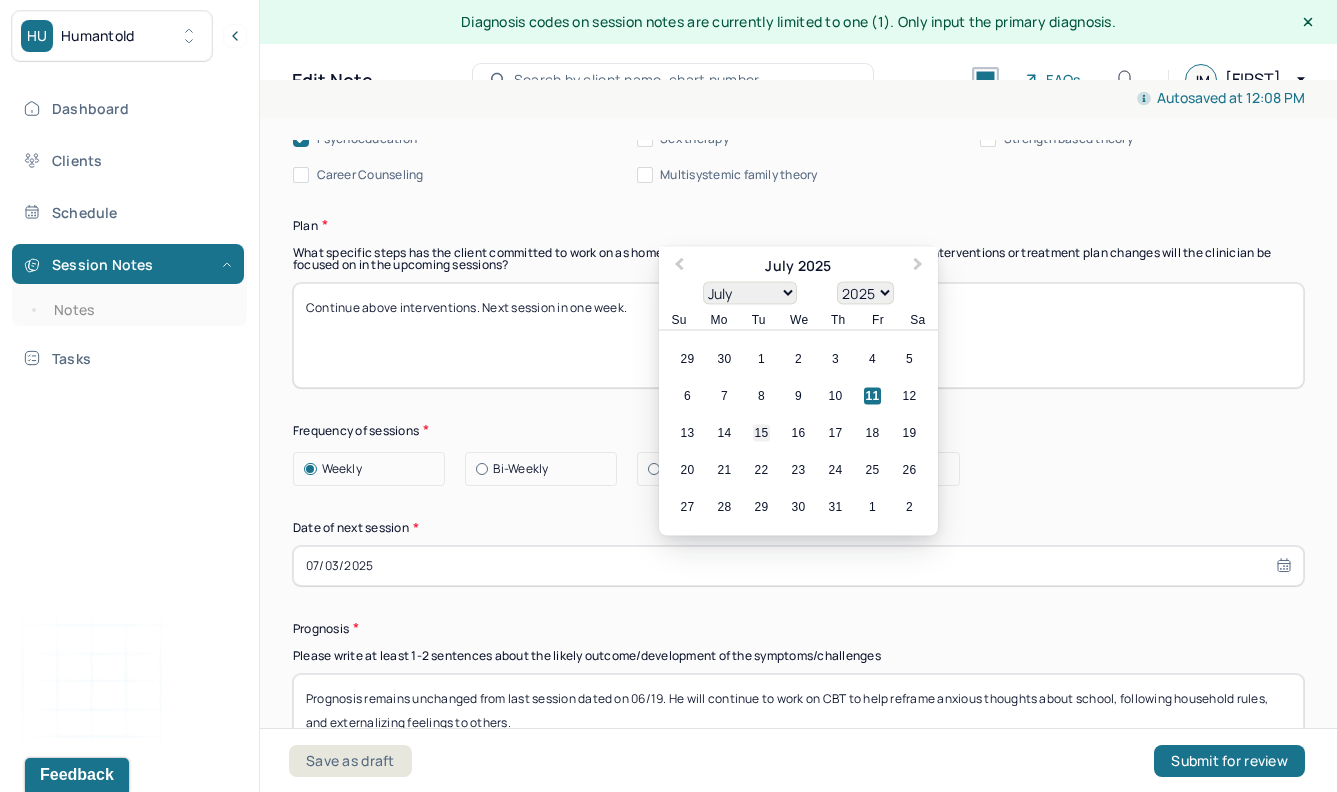 click on "15" at bounding box center [761, 432] 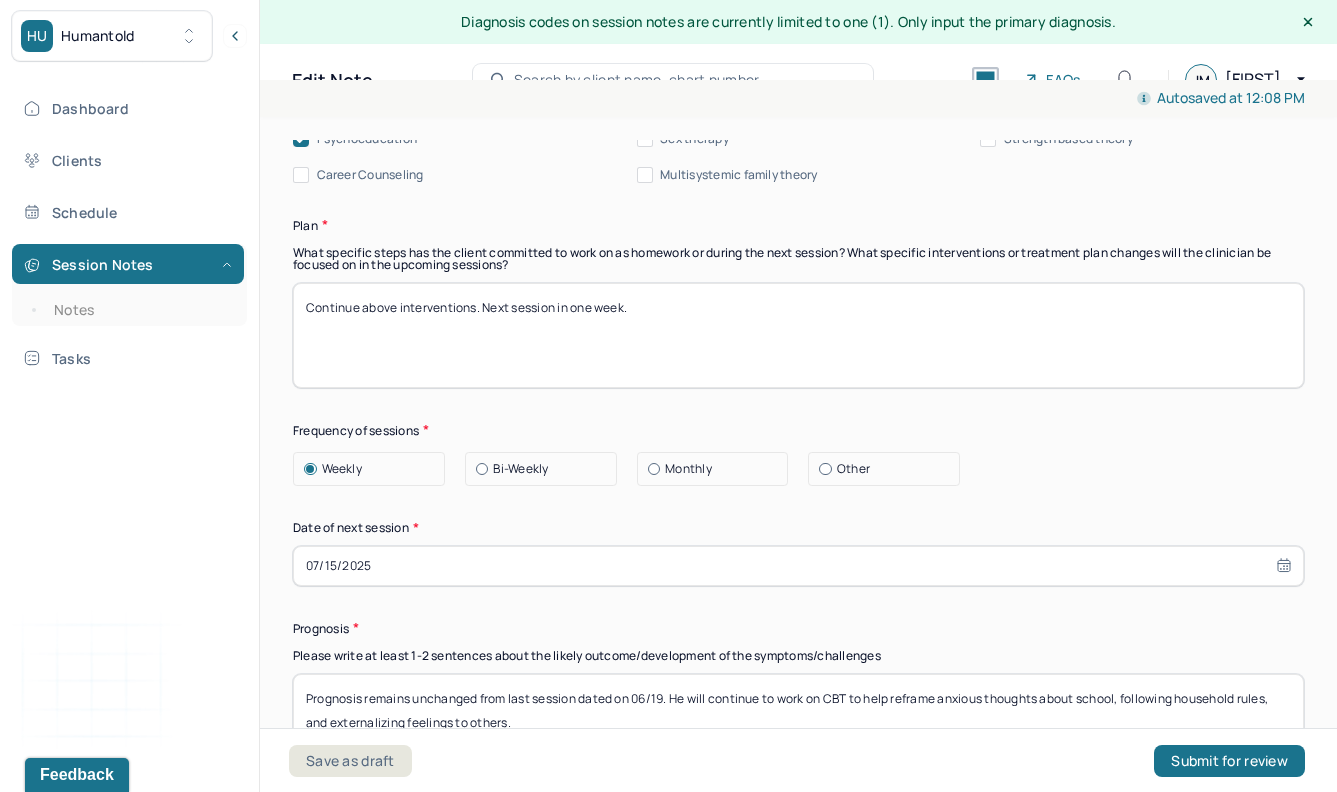 scroll, scrollTop: 2702, scrollLeft: 0, axis: vertical 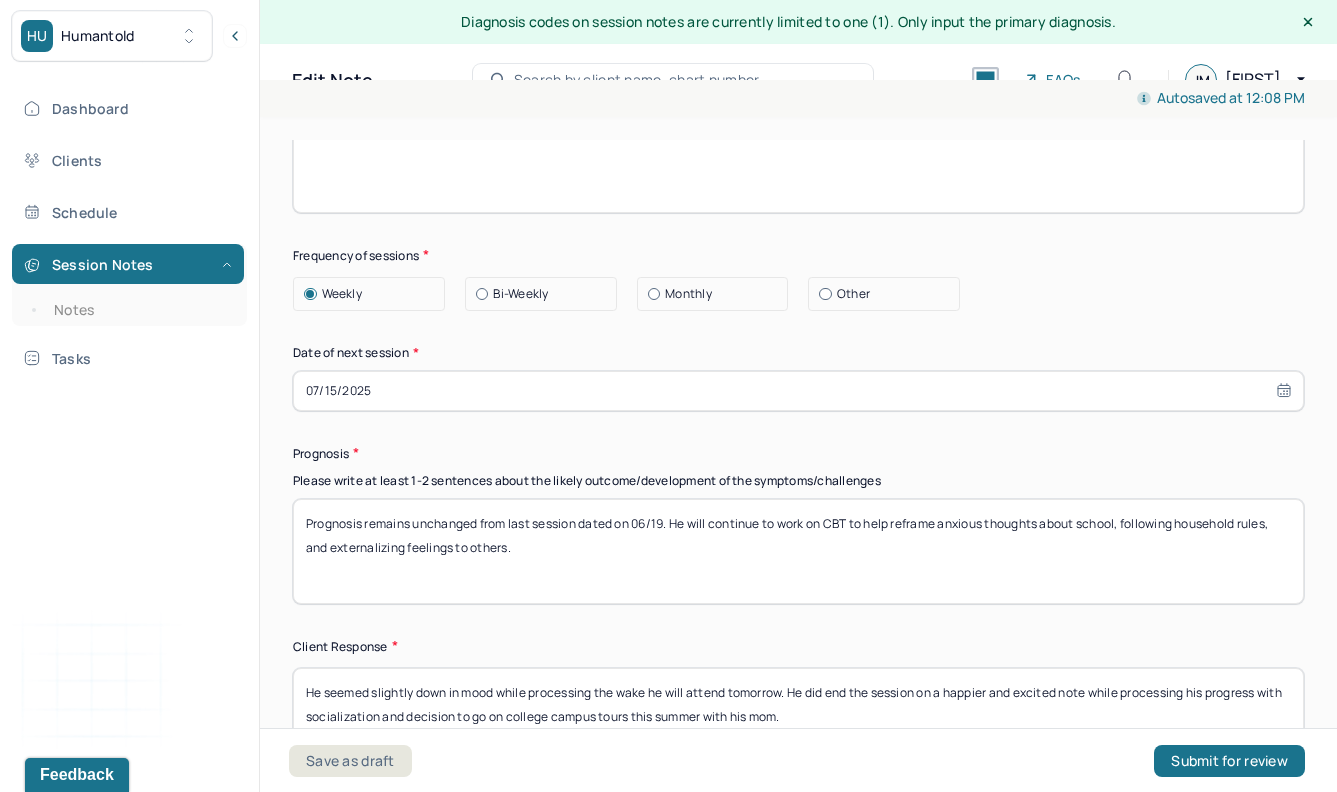 click on "Prognosis remains unchanged from last session dated on 06/19. He will continue to work on CBT to help reframe anxious thoughts about school, following household rules, and externalizing feelings to others." at bounding box center (798, 551) 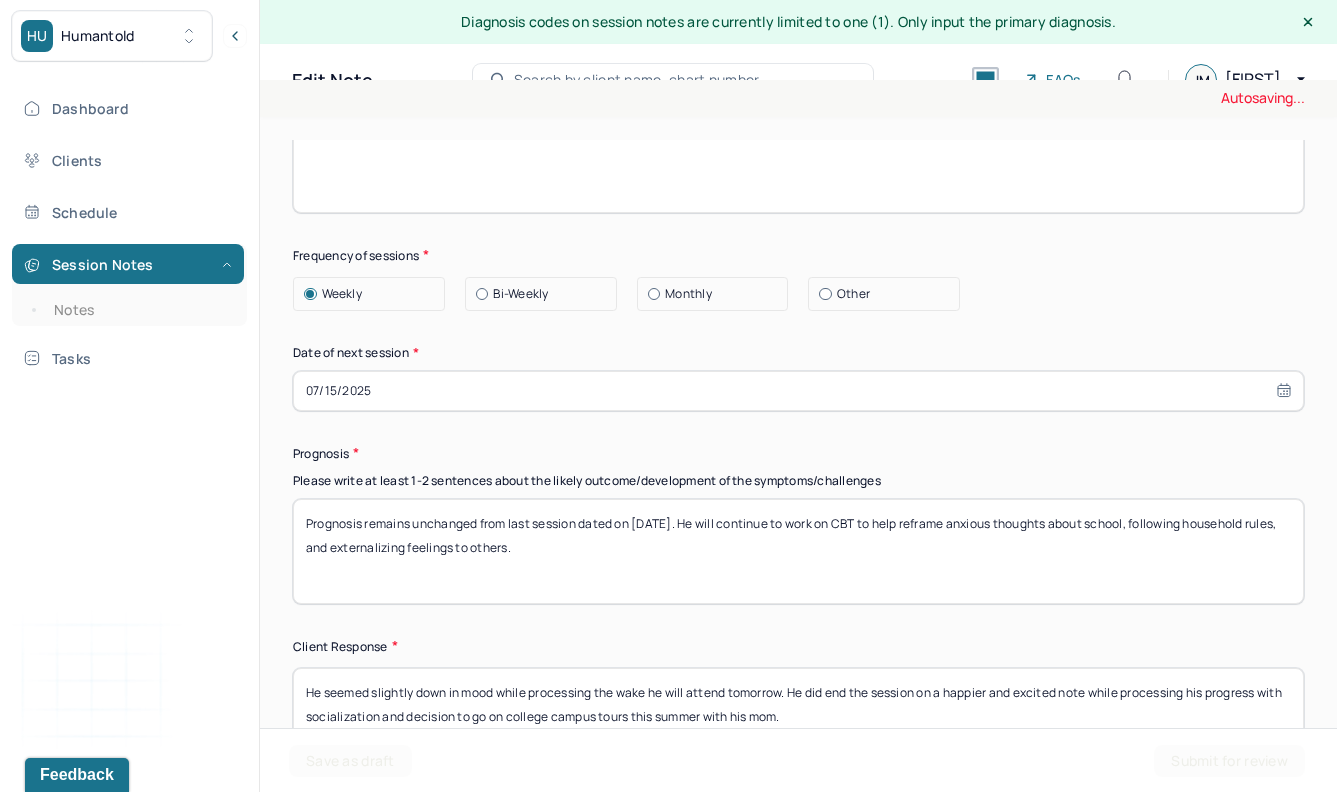 scroll, scrollTop: 2890, scrollLeft: 0, axis: vertical 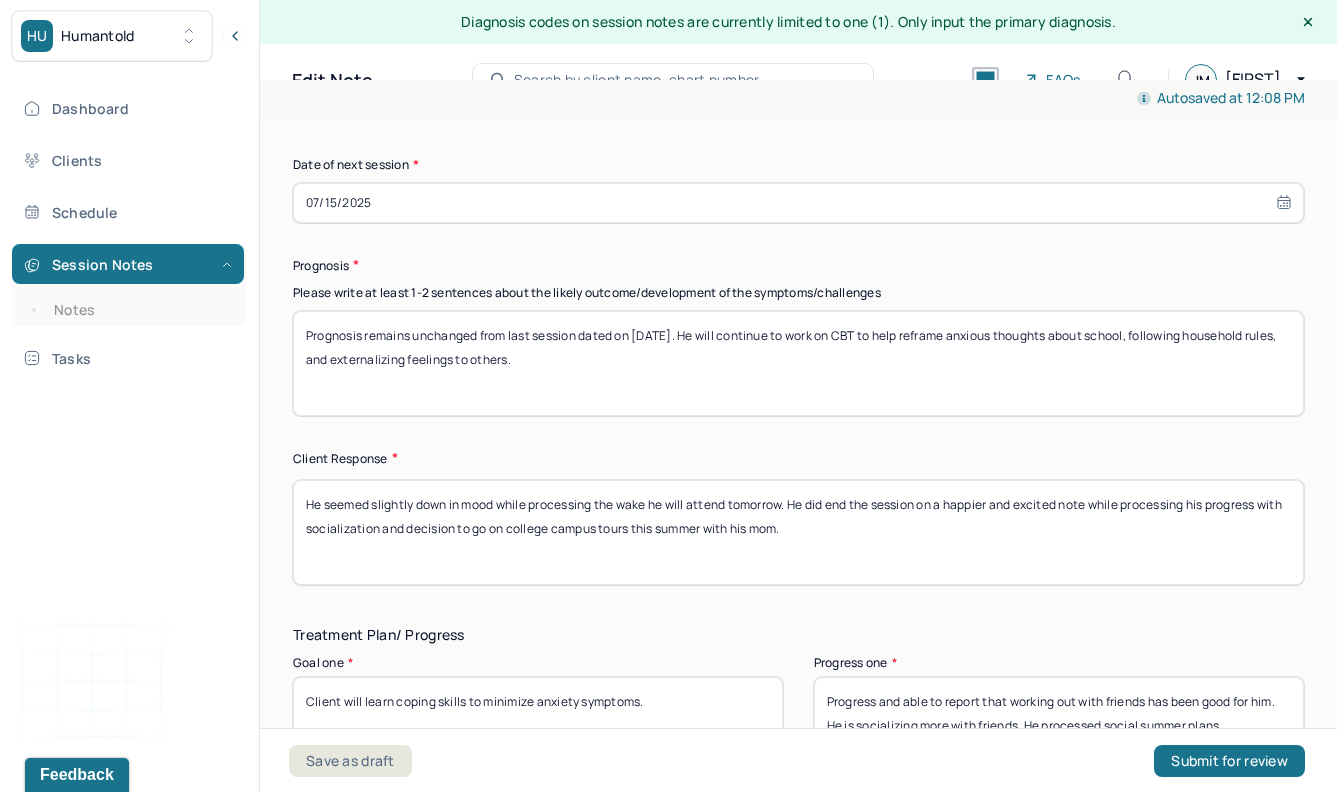 type on "Prognosis remains unchanged from last session dated on [DATE]. He will continue to work on CBT to help reframe anxious thoughts about school, following household rules, and externalizing feelings to others." 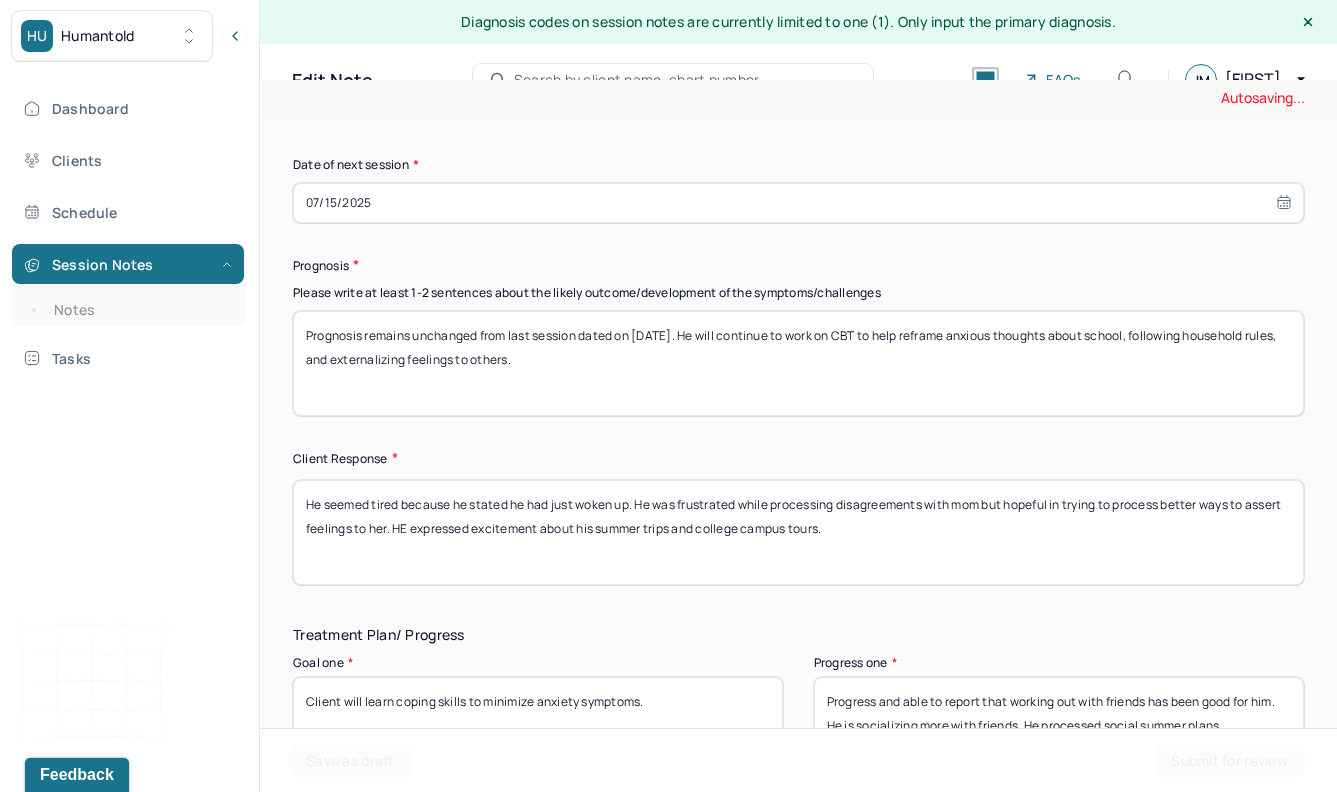 scroll, scrollTop: 3108, scrollLeft: 0, axis: vertical 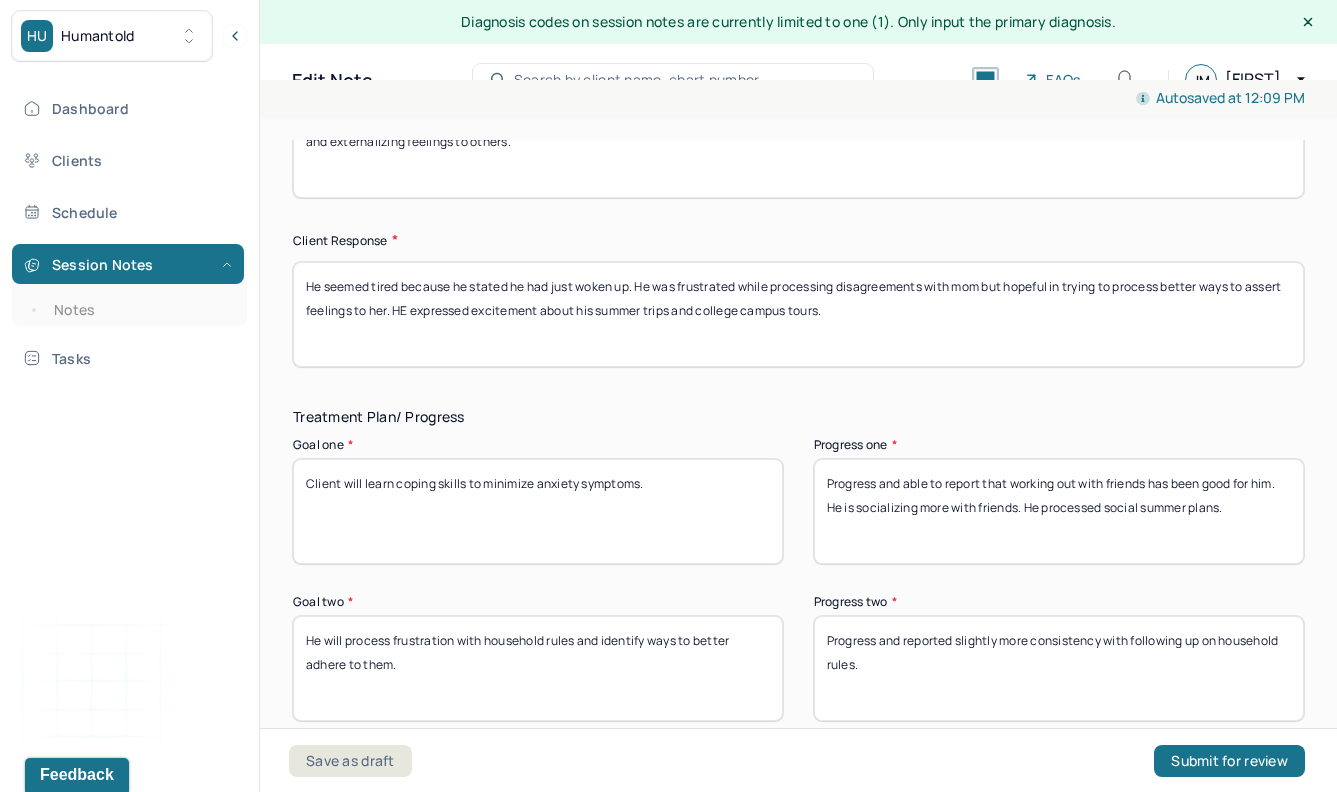 type on "He seemed tired because he stated he had just woken up. He was frustrated while processing disagreements with mom but hopeful in trying to process better ways to assert feelings to her. HE expressed excitement about his summer trips and college campus tours." 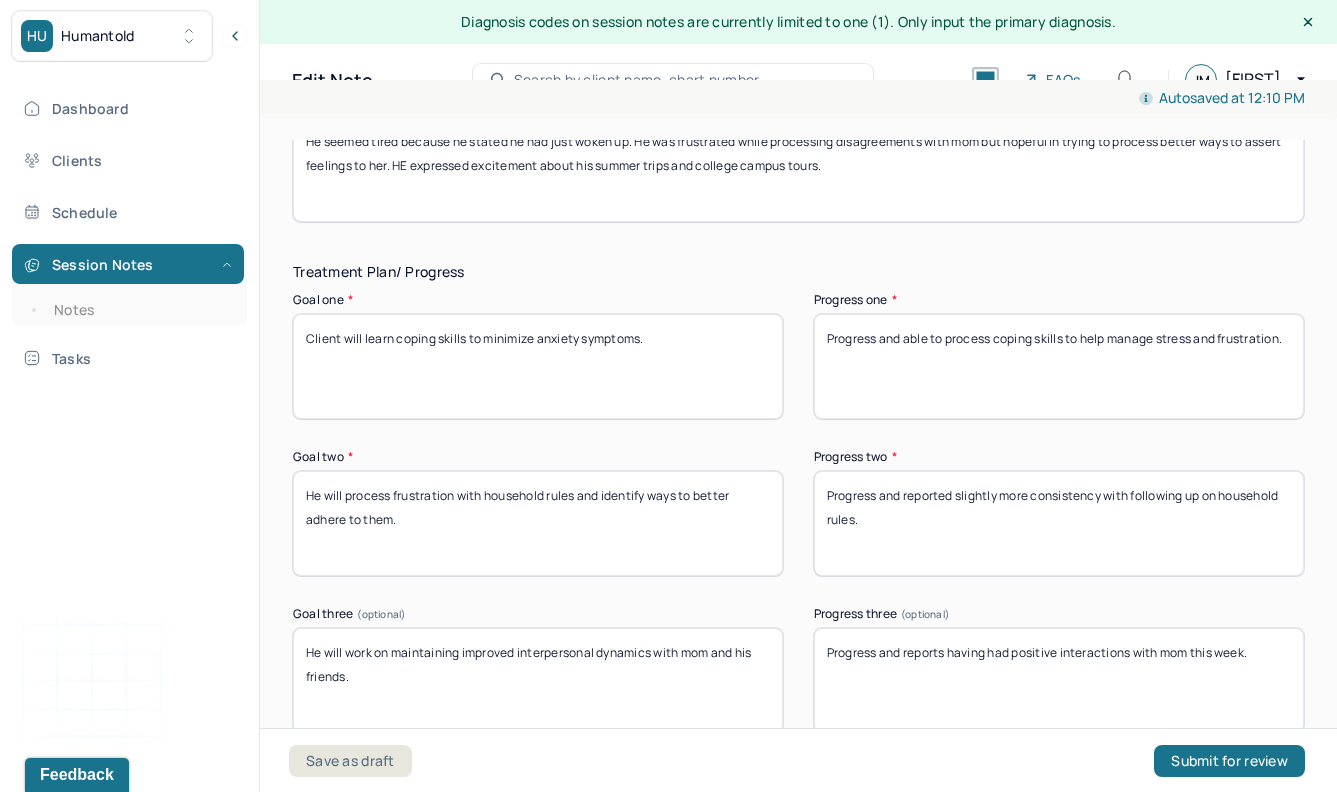 type on "Progress and able to process coping skills to help manage stress and frustration." 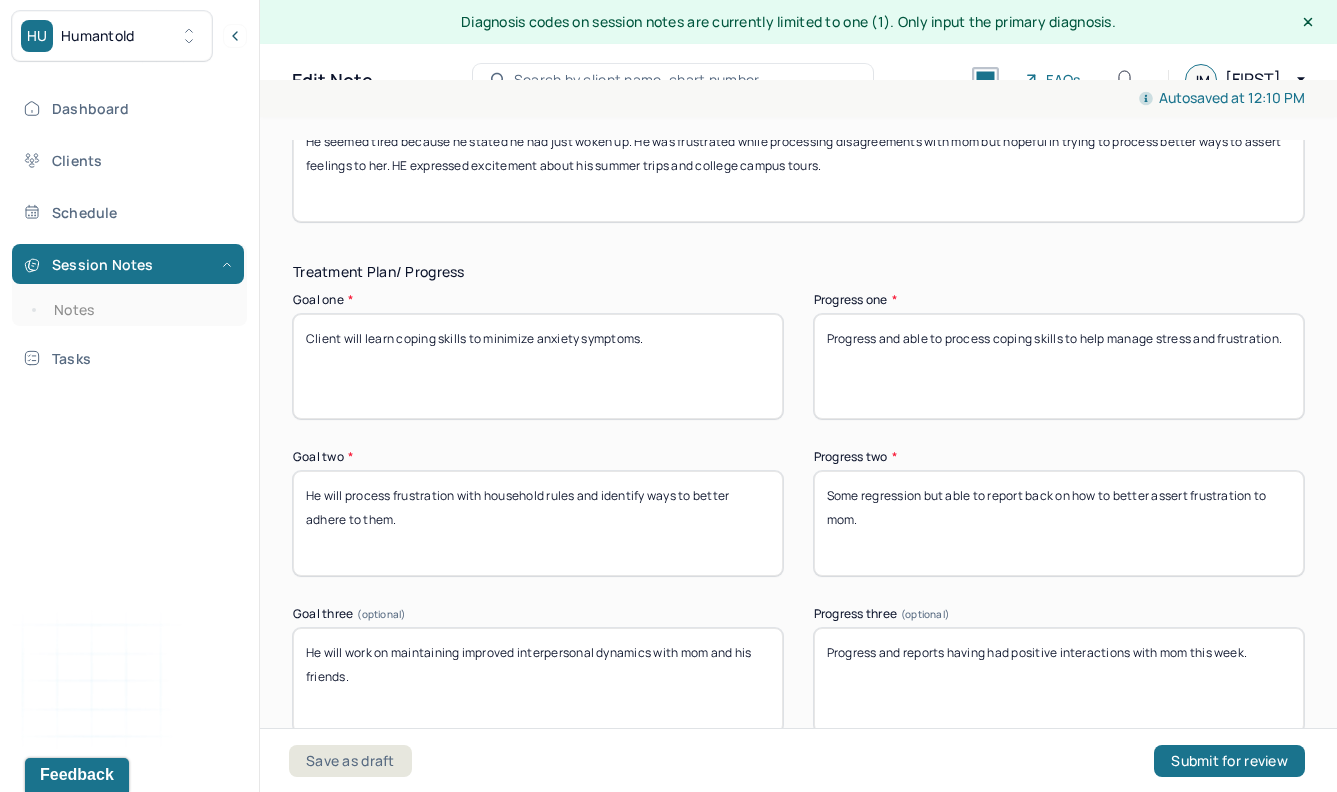 type on "Some regression but able to report back on how to better assert frustration to mom." 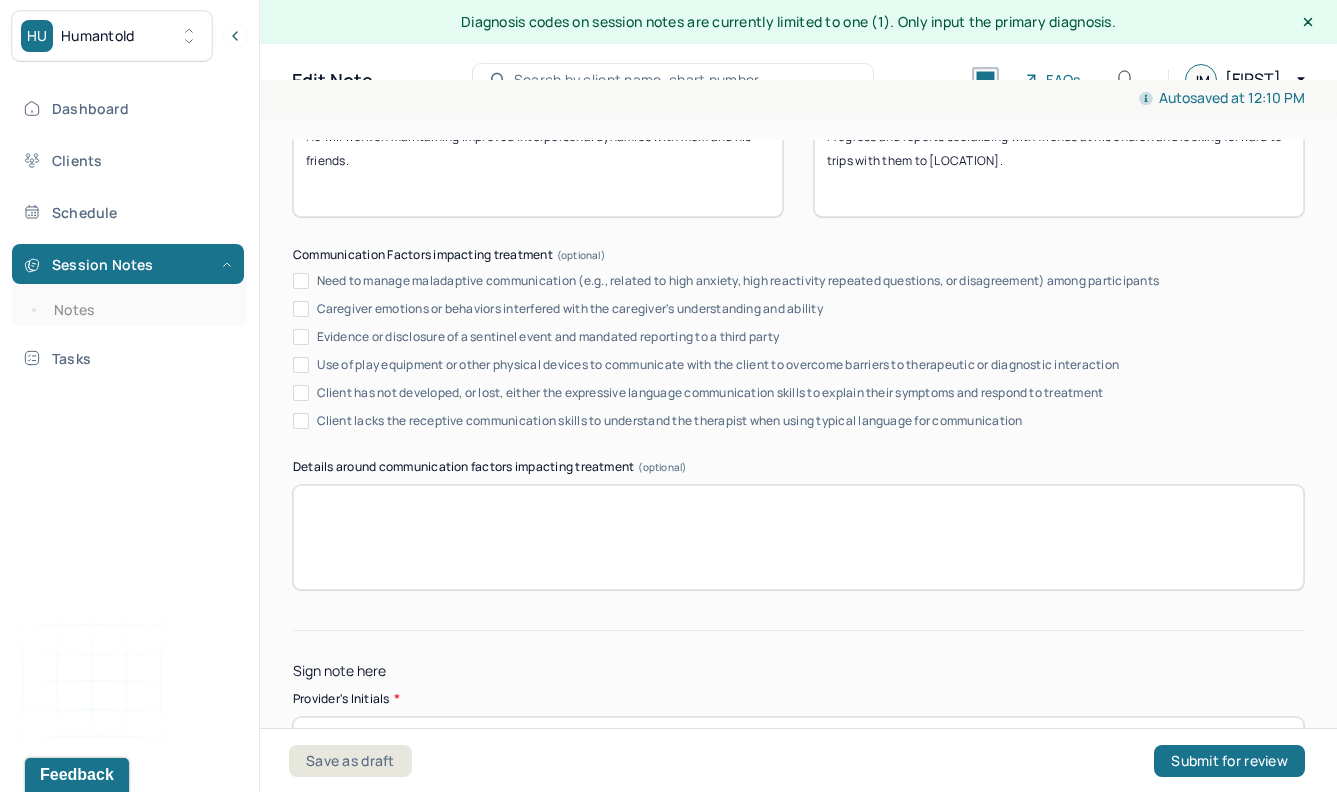 scroll, scrollTop: 3840, scrollLeft: 0, axis: vertical 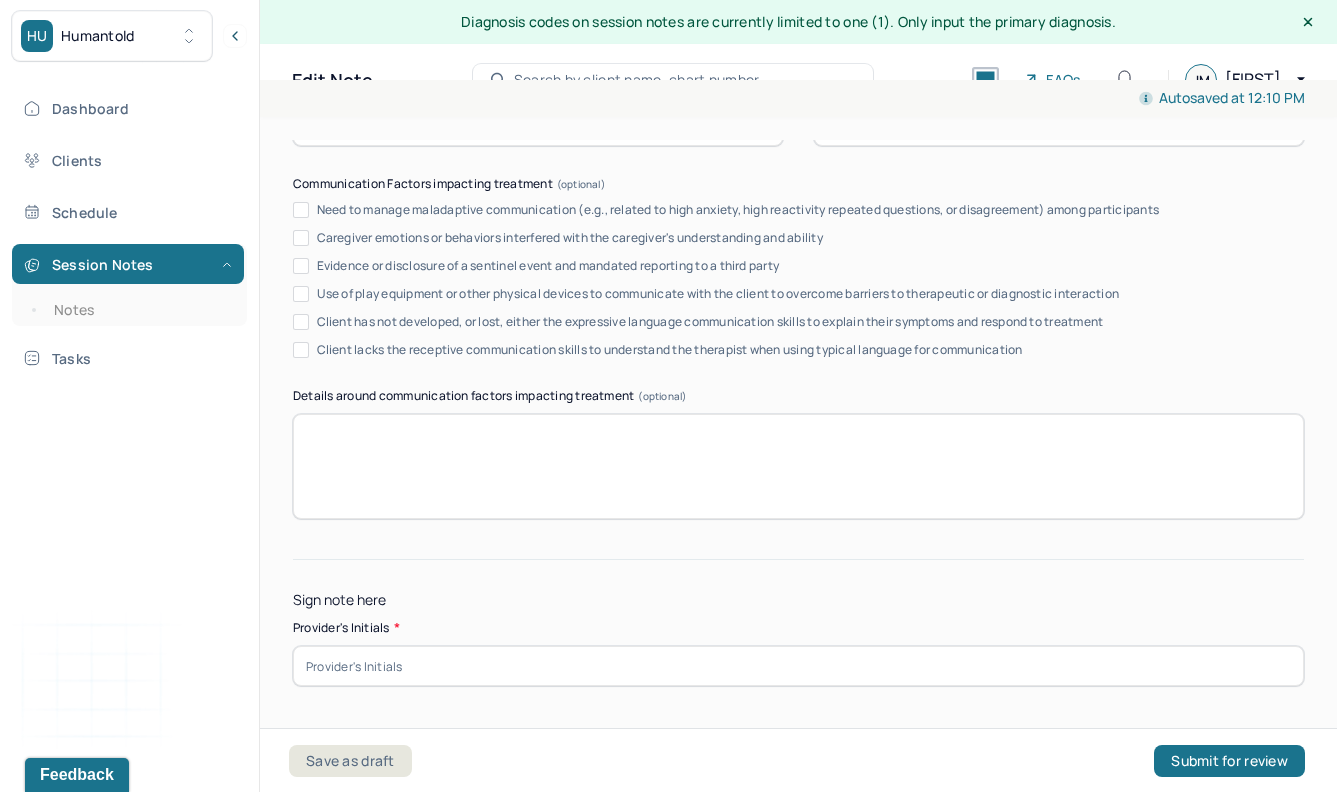 type on "Progress and reports socializing with friends at his church and looking forward to trips with them to [LOCATION]." 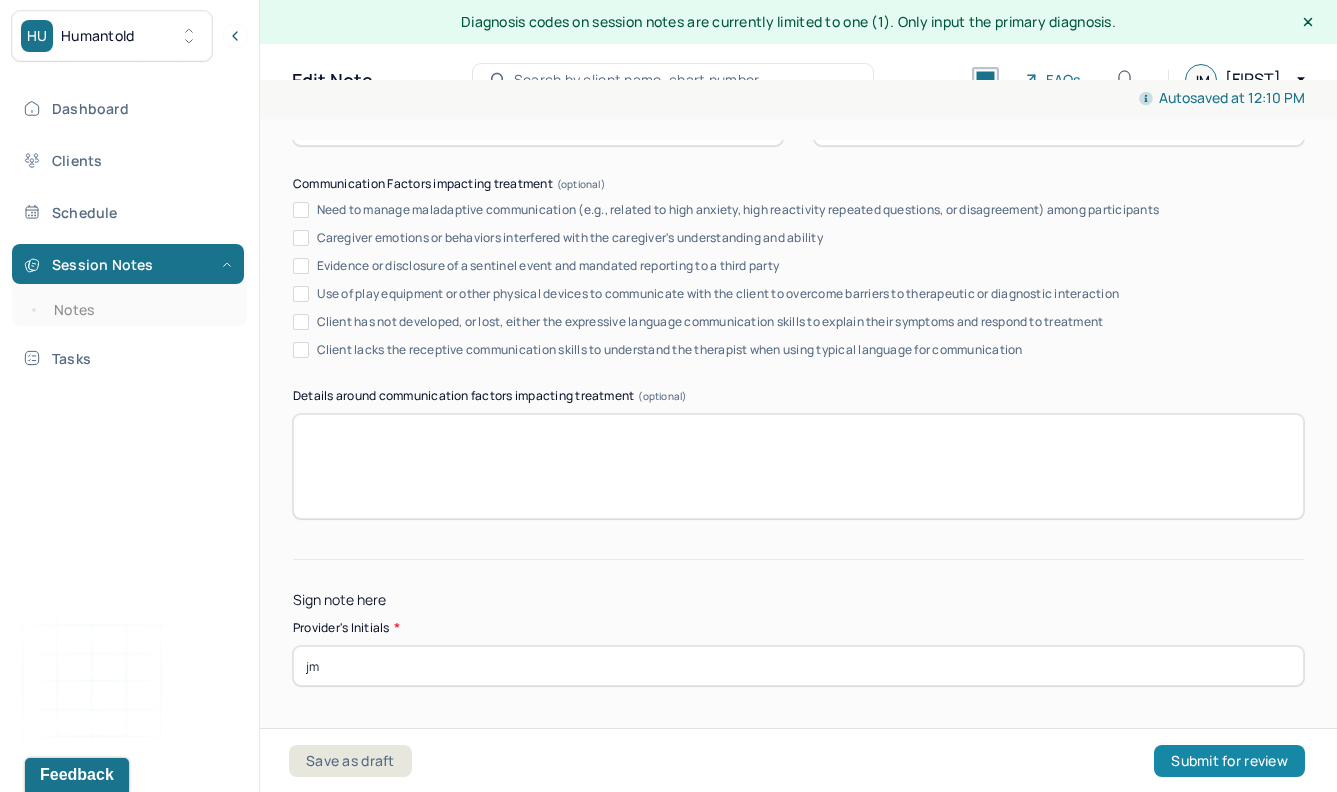type on "jm" 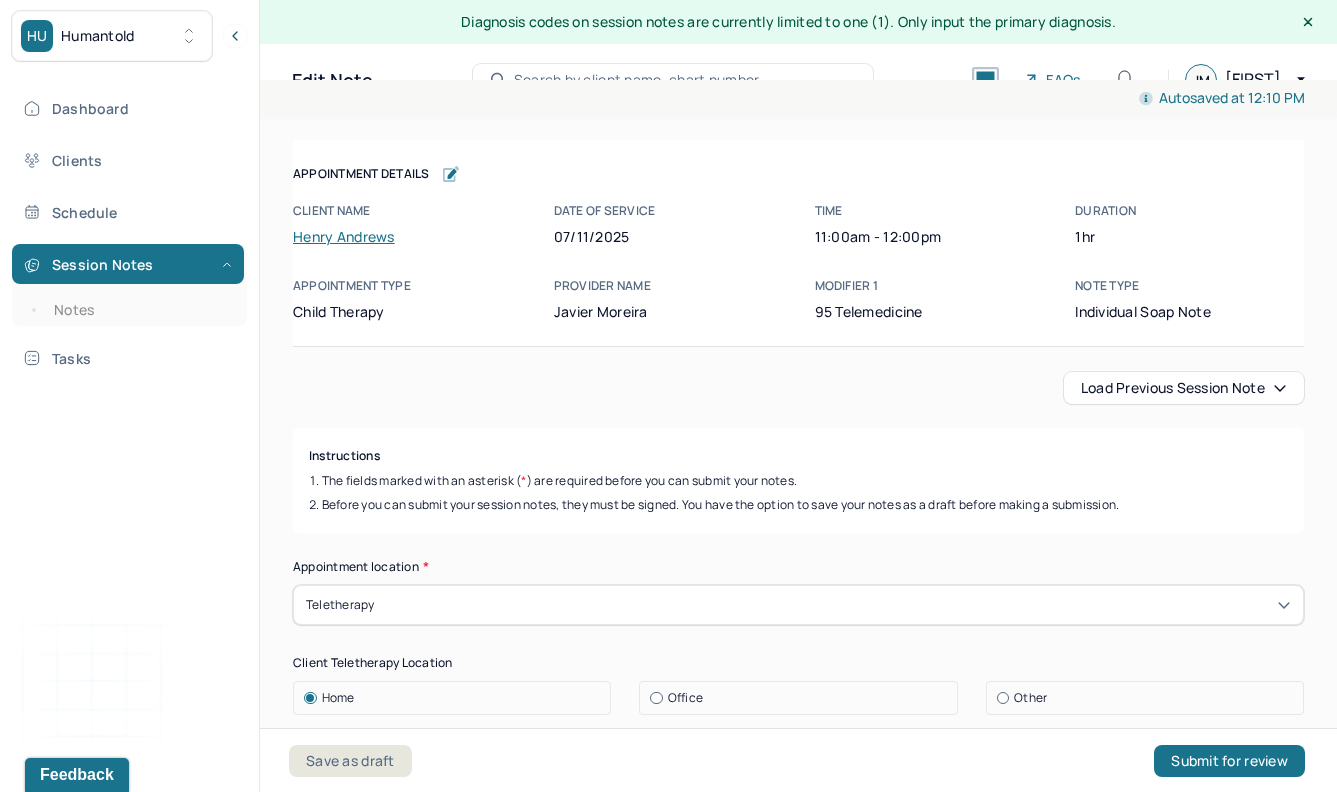 scroll, scrollTop: 285, scrollLeft: 0, axis: vertical 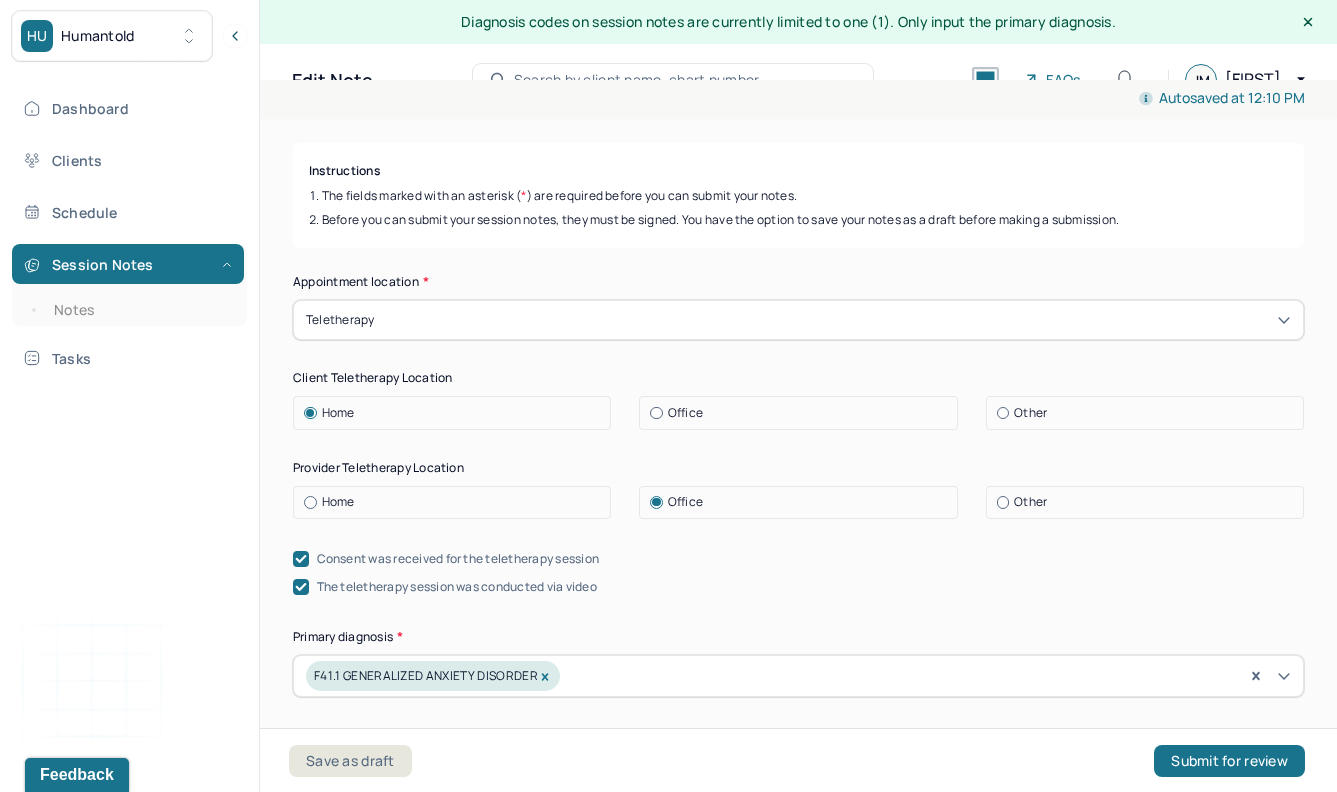click at bounding box center (310, 502) 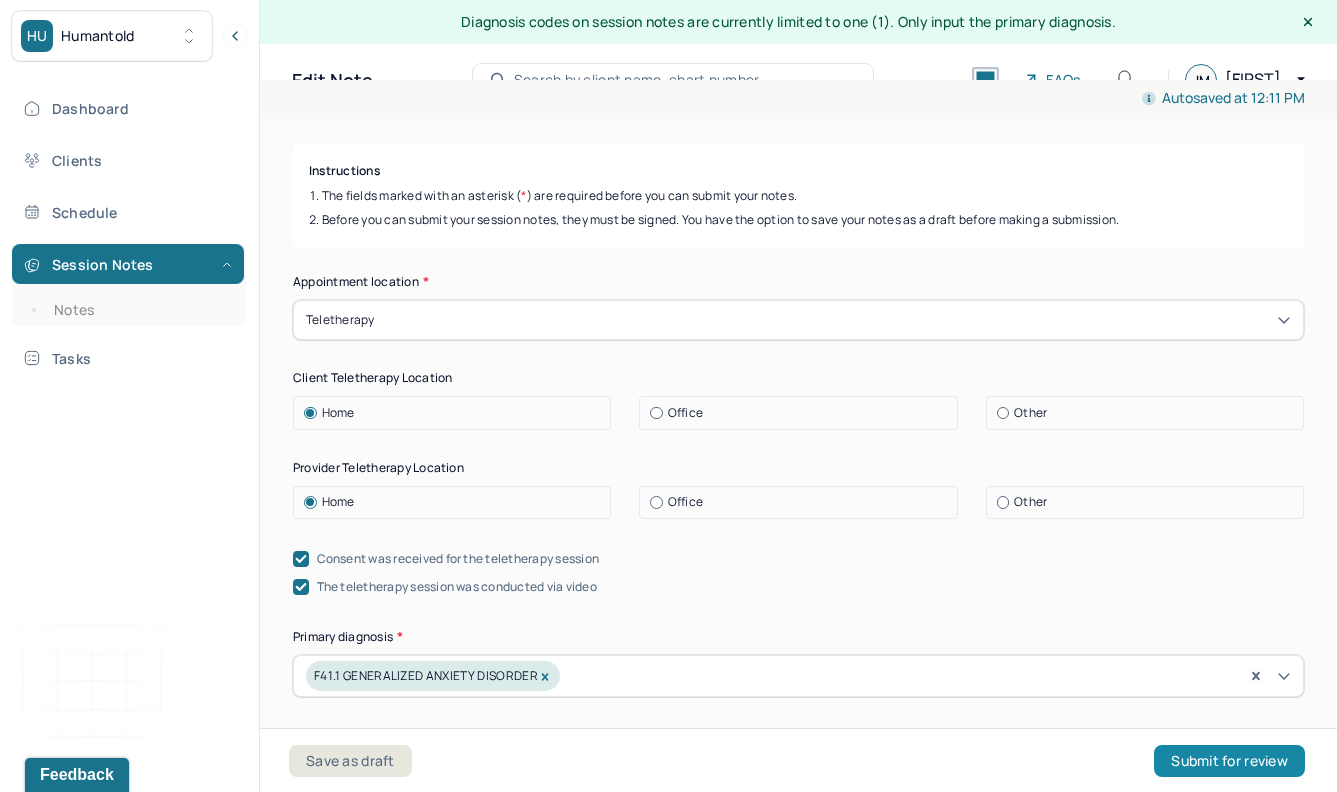click on "Submit for review" at bounding box center [1229, 761] 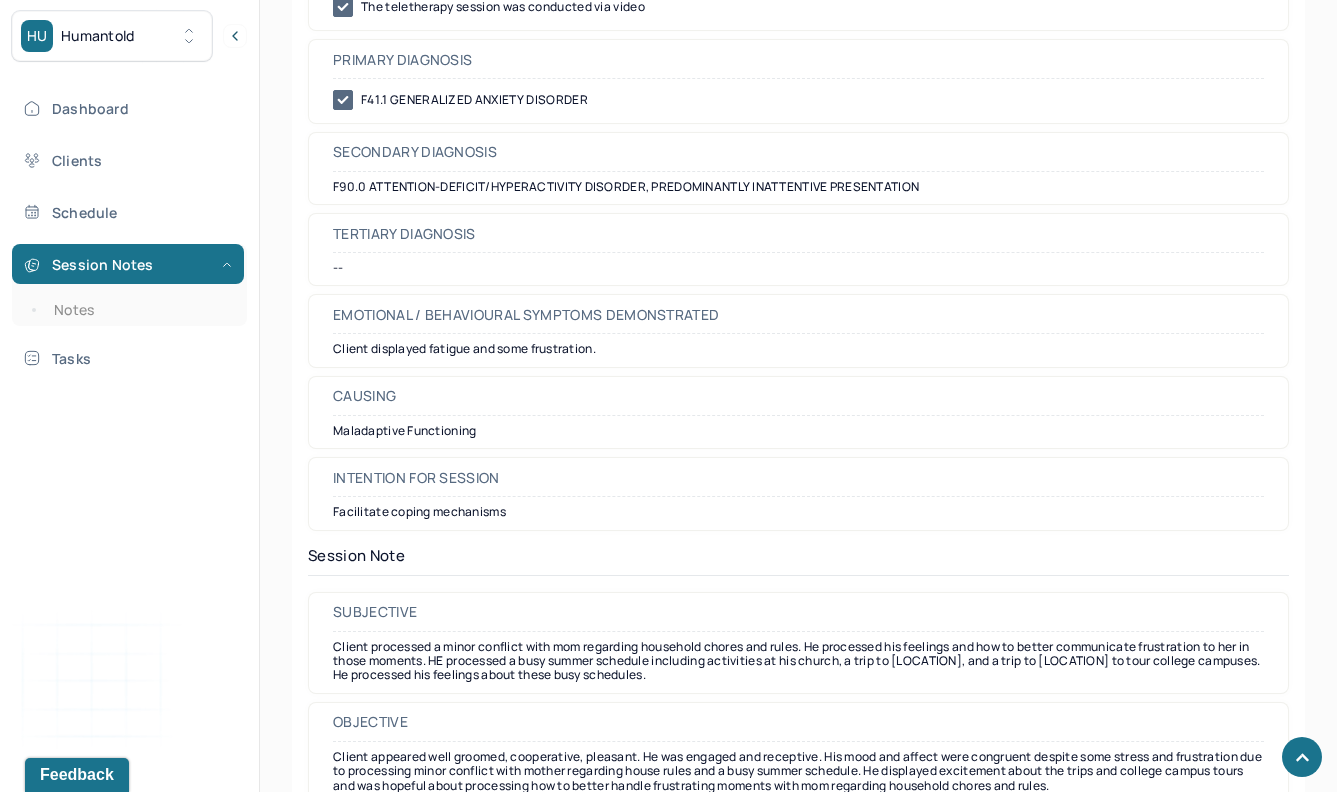scroll, scrollTop: 0, scrollLeft: 0, axis: both 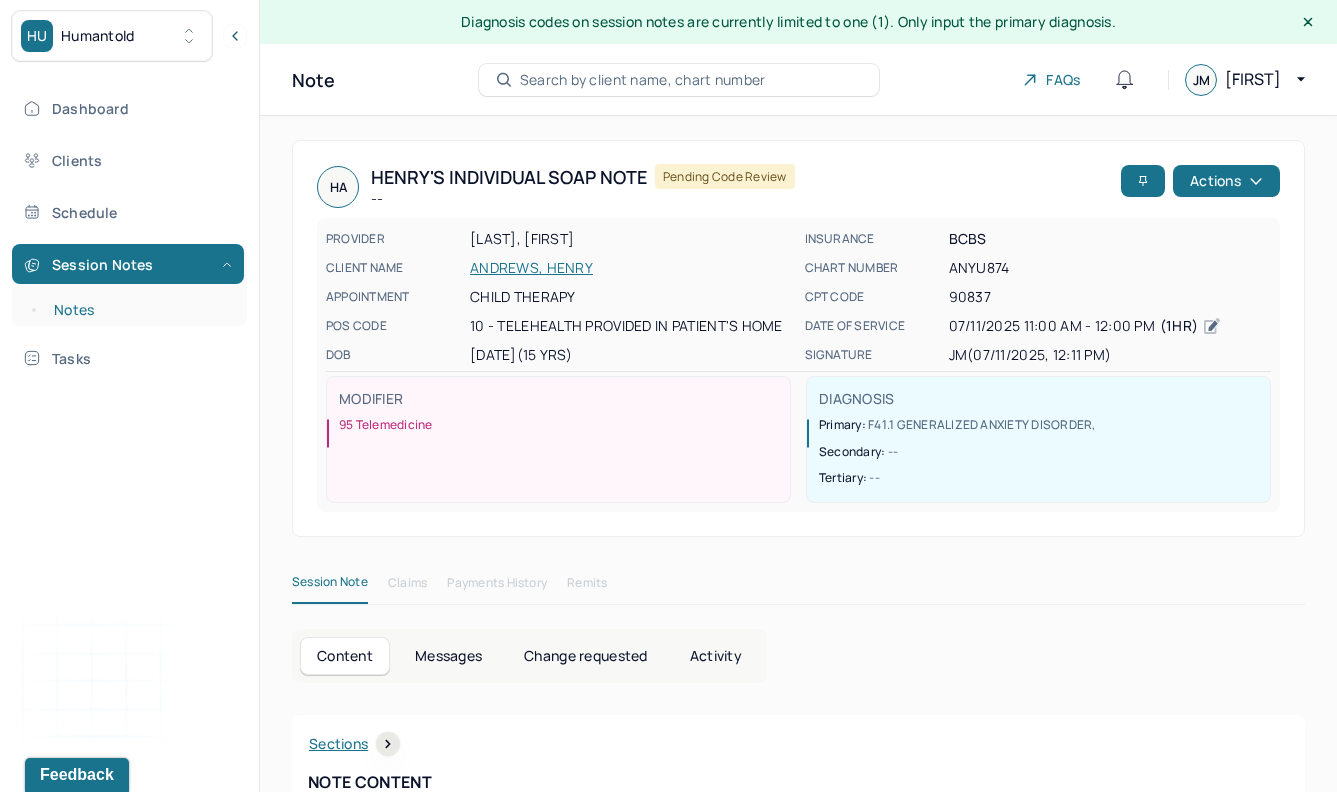 click on "Notes" at bounding box center [139, 310] 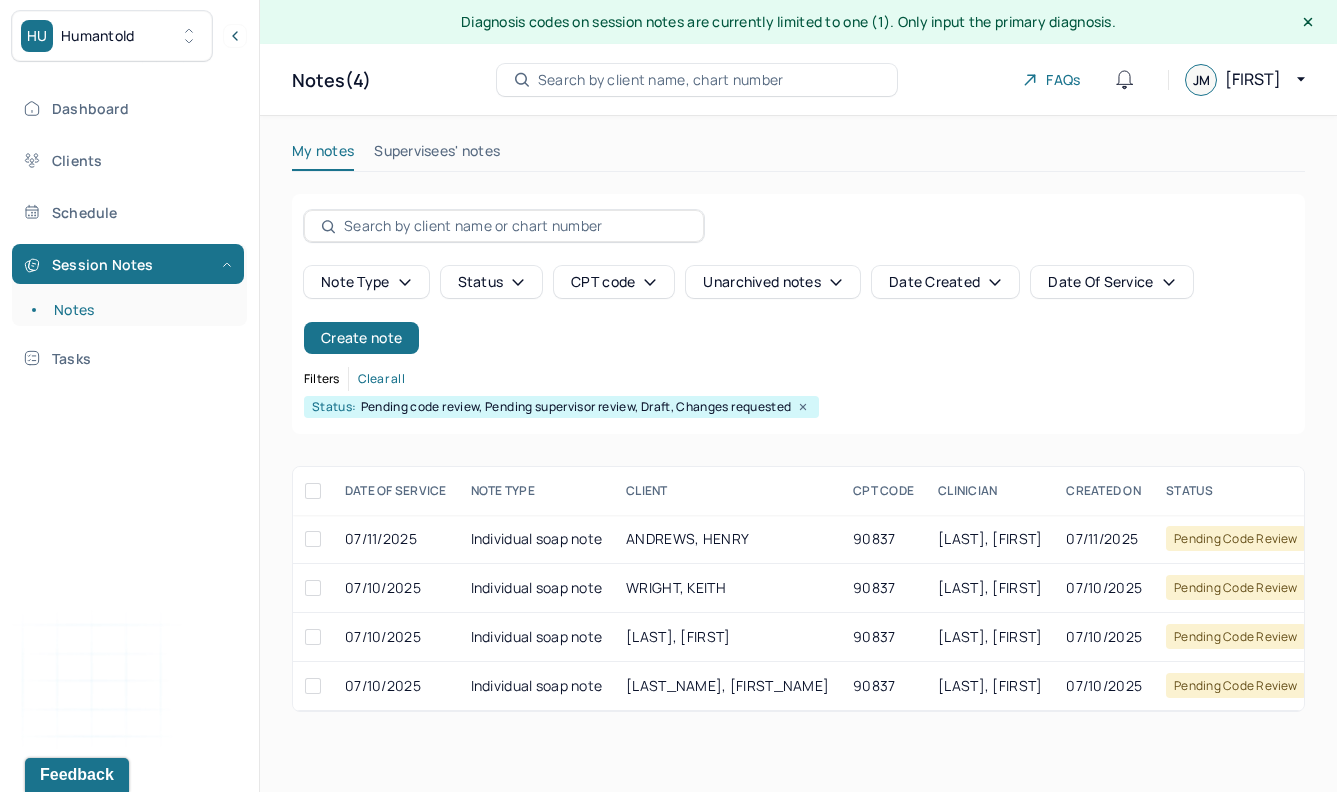 click on "Supervisees' notes" at bounding box center [437, 155] 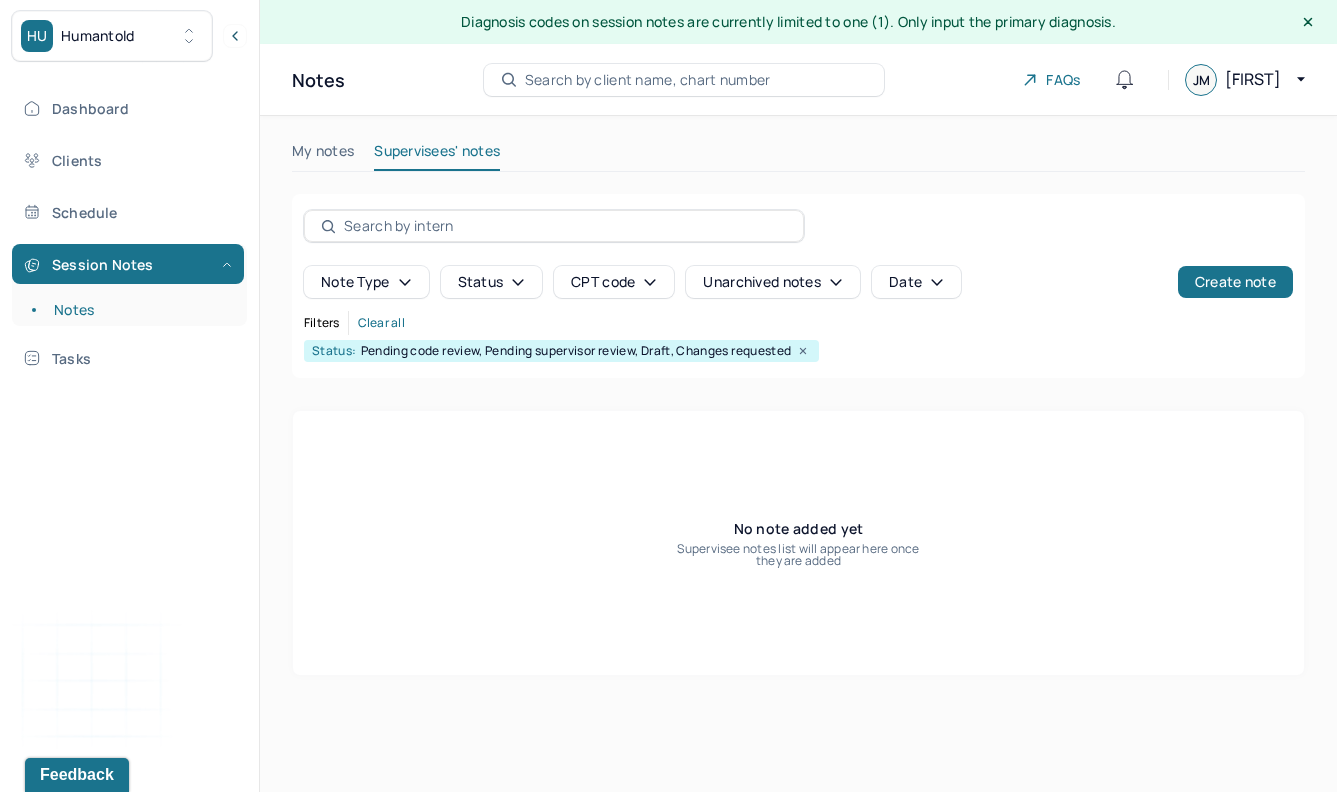 click on "My notes" at bounding box center (323, 155) 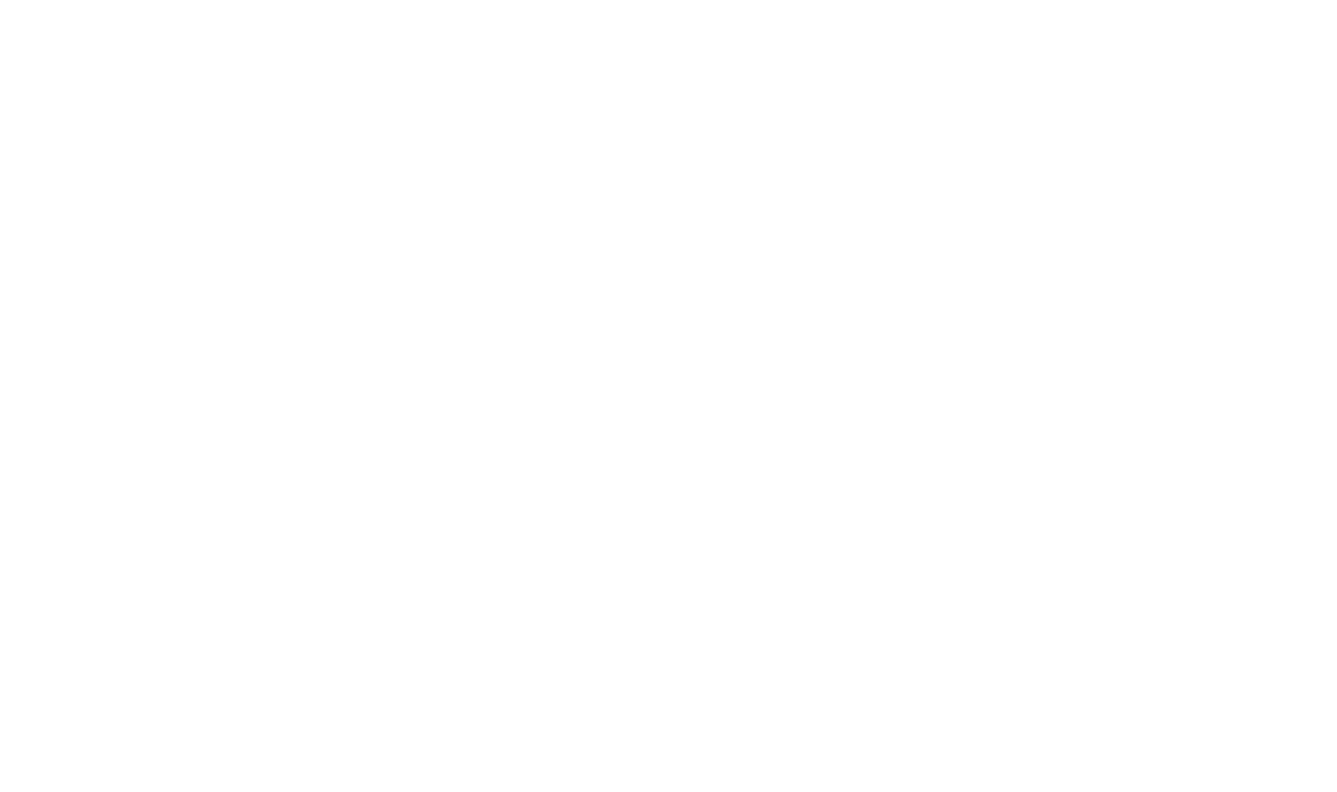 scroll, scrollTop: 0, scrollLeft: 0, axis: both 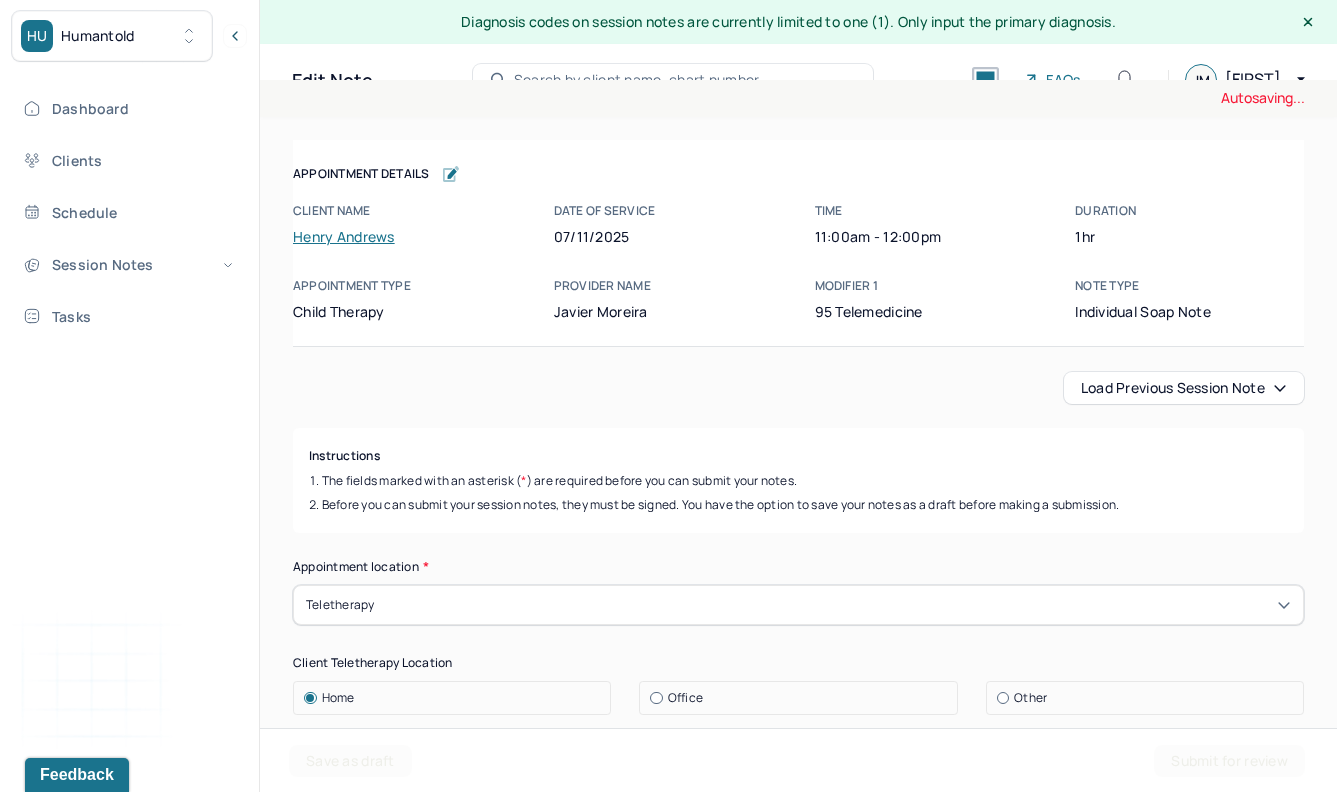 click on "Henry Andrews" at bounding box center (344, 236) 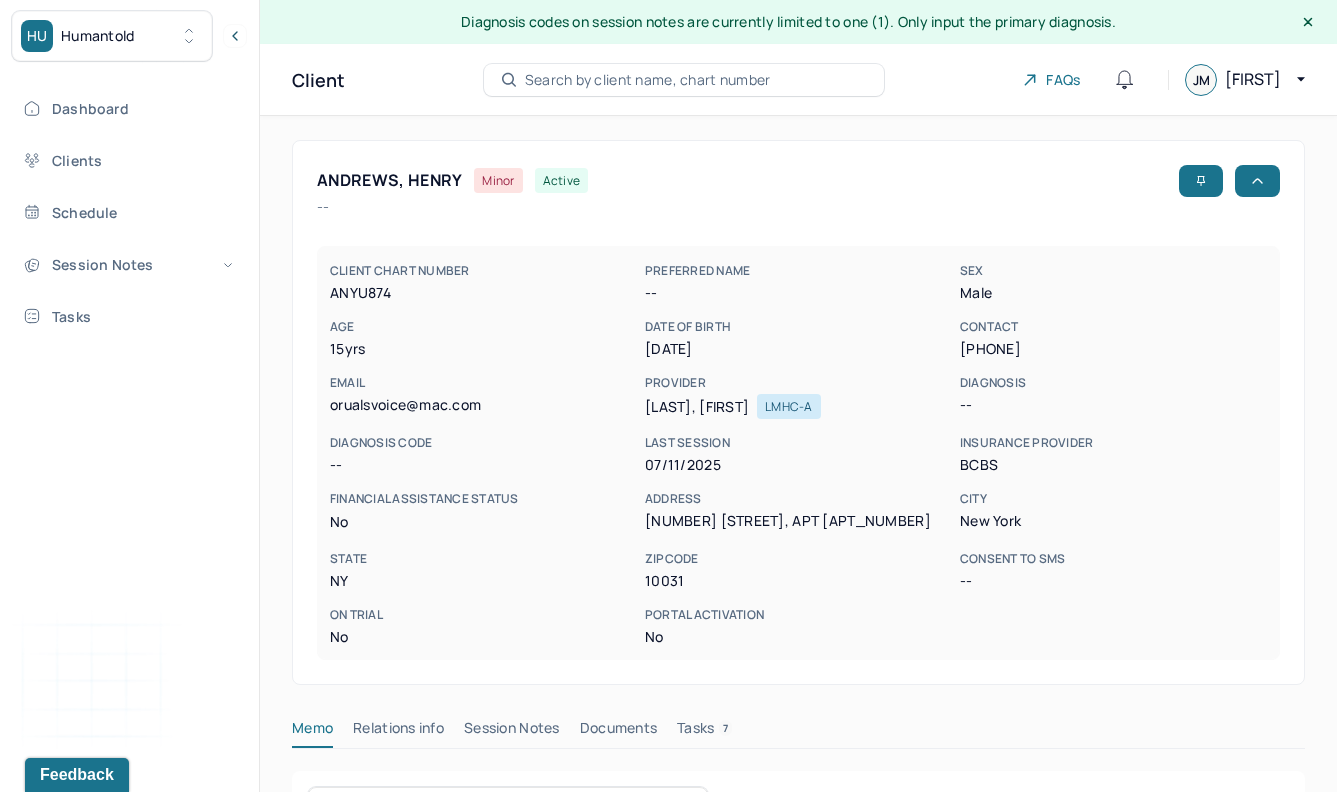 scroll, scrollTop: 240, scrollLeft: 0, axis: vertical 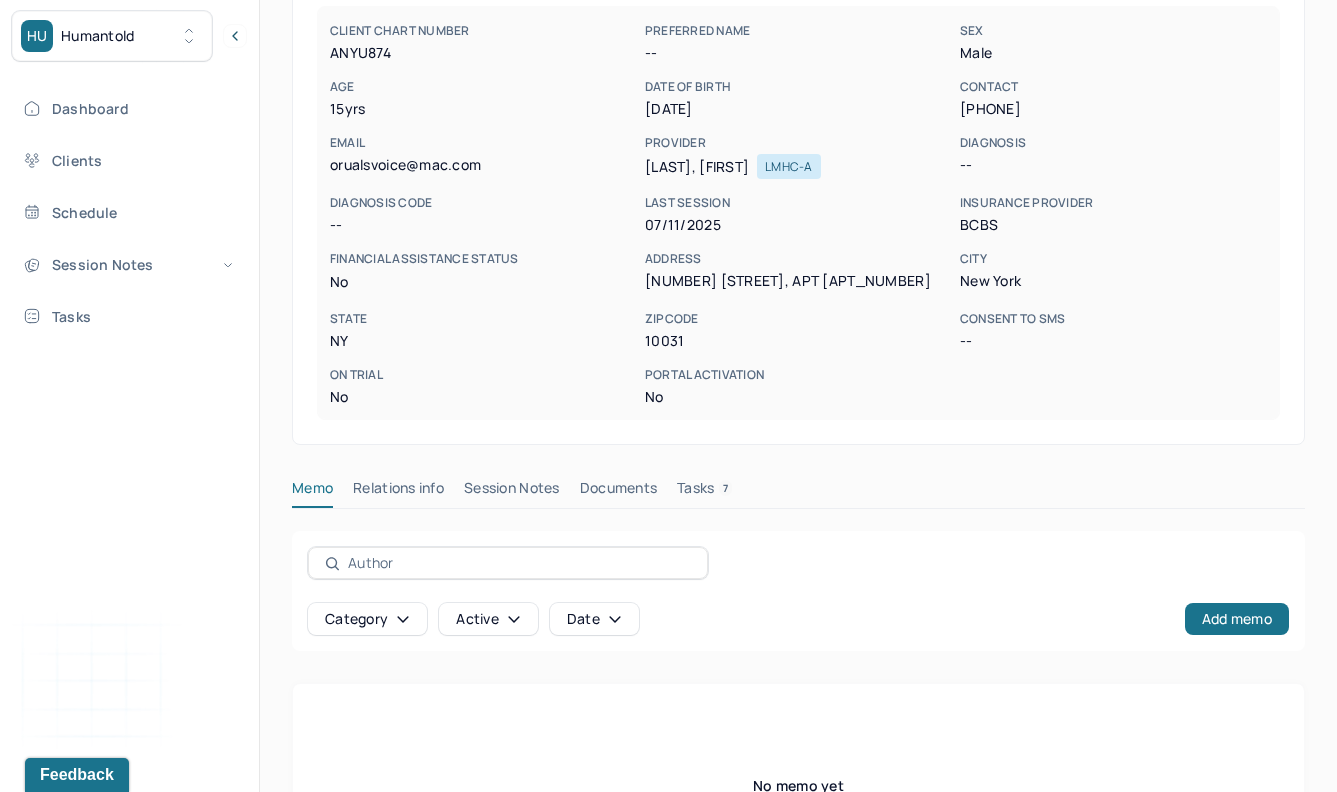 click on "Session Notes" at bounding box center (512, 492) 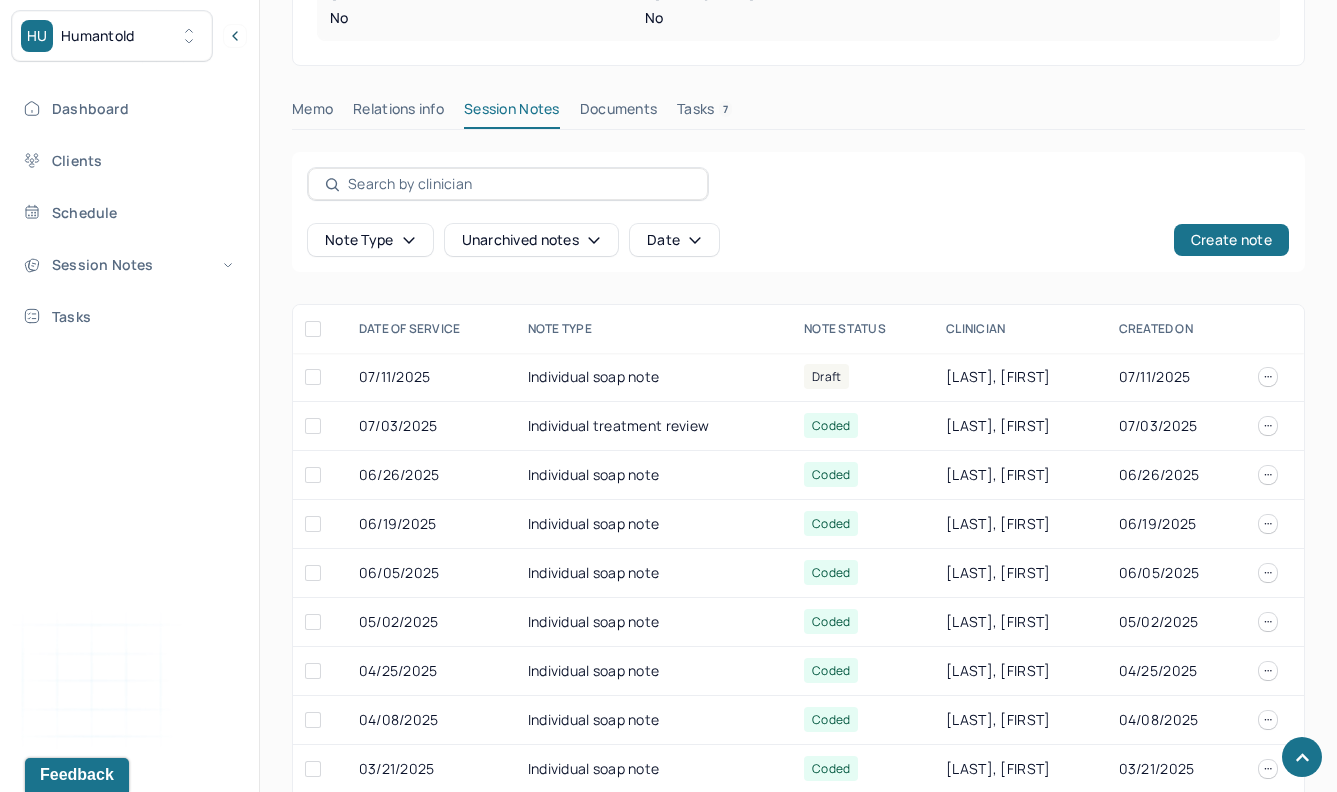 scroll, scrollTop: 614, scrollLeft: 0, axis: vertical 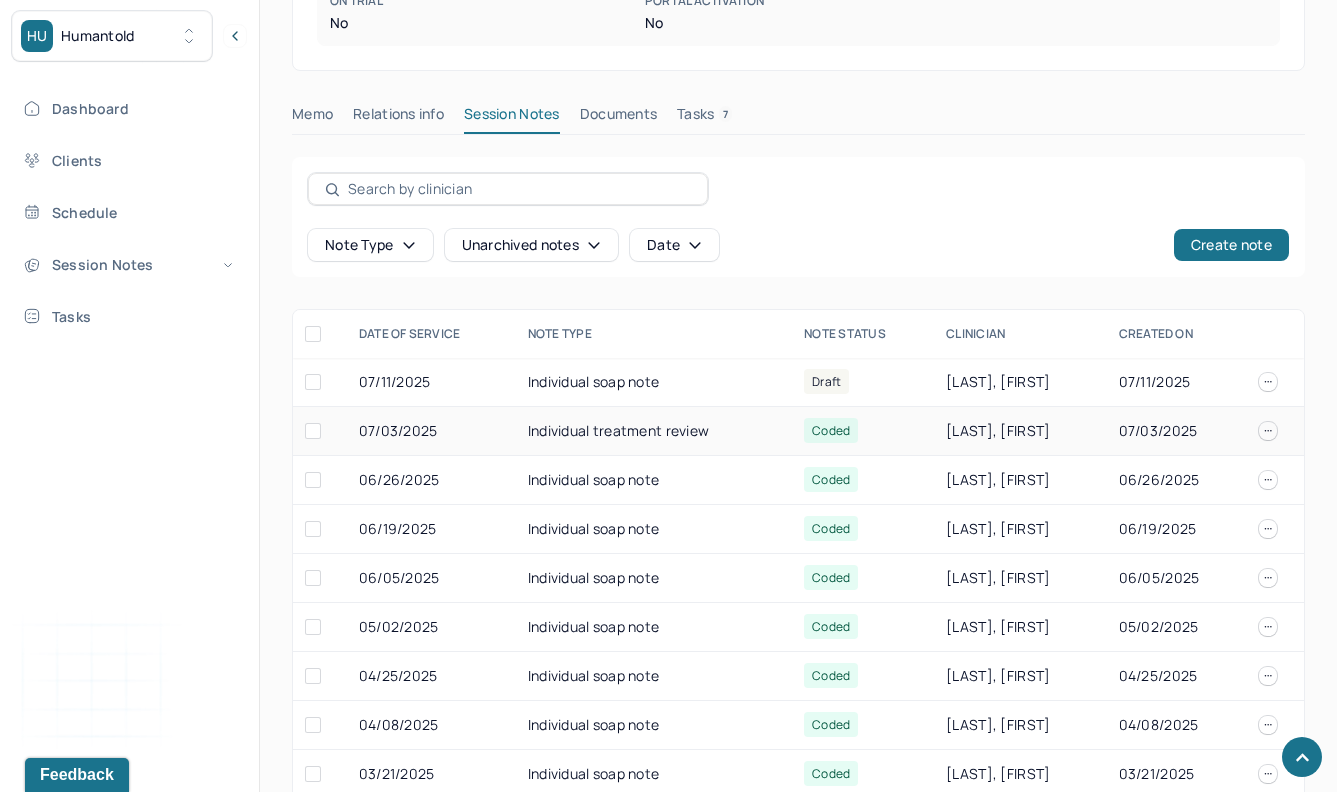 click on "Individual treatment review" at bounding box center (654, 431) 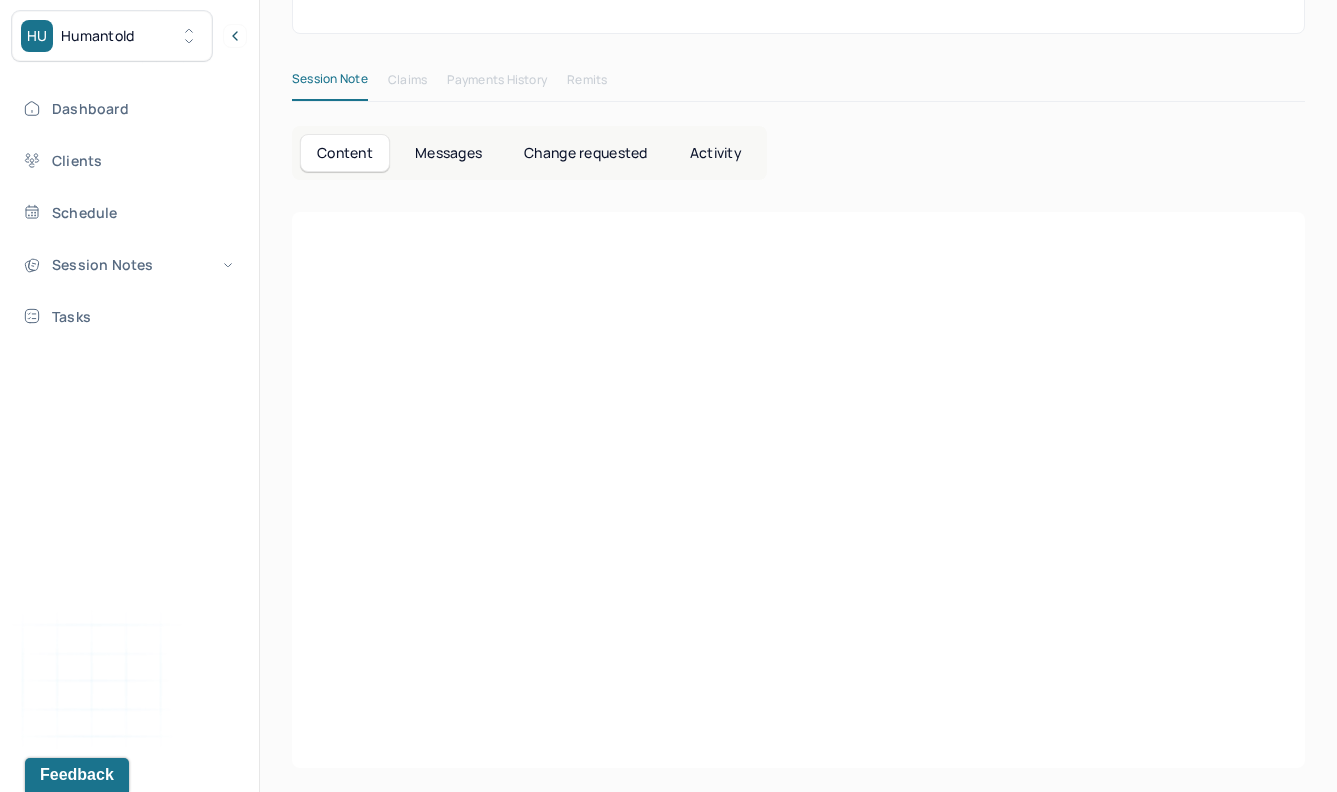 scroll, scrollTop: 0, scrollLeft: 0, axis: both 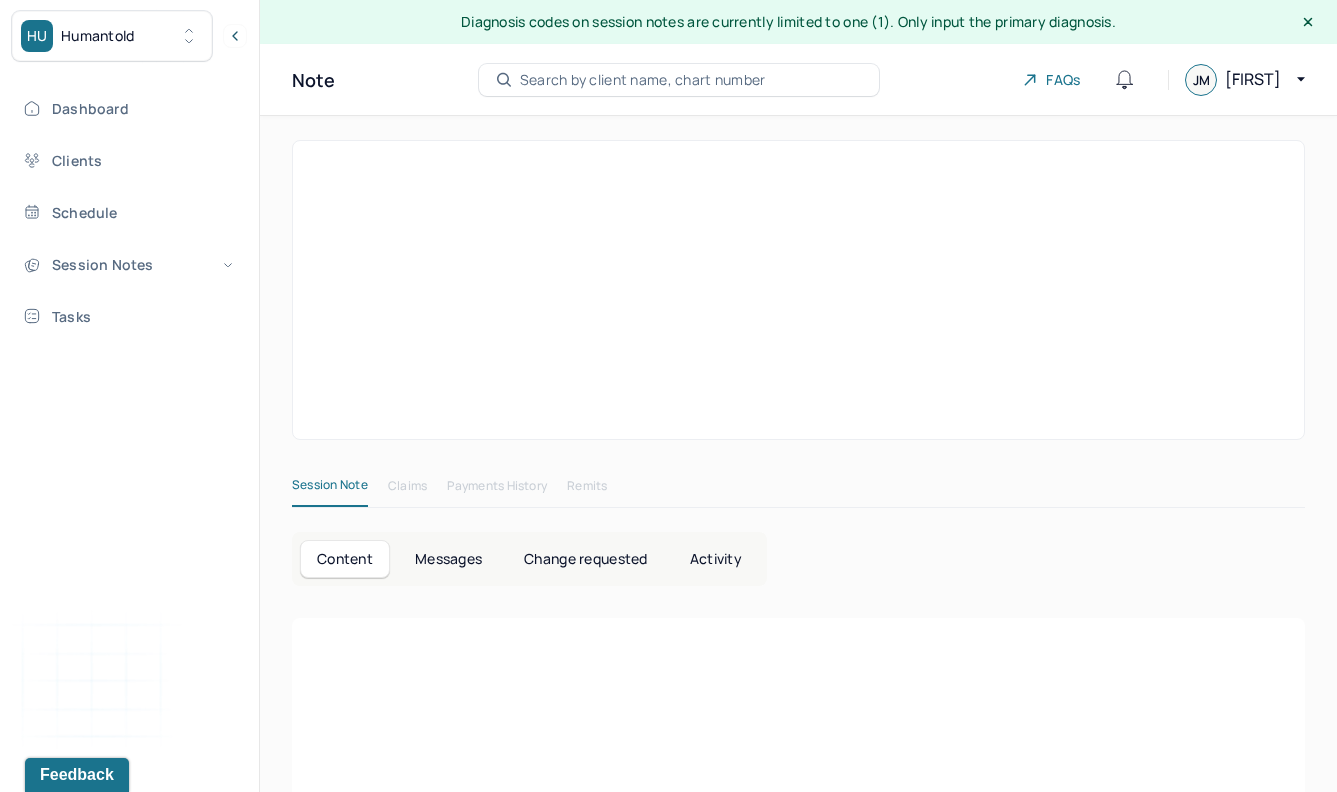 click at bounding box center (798, 290) 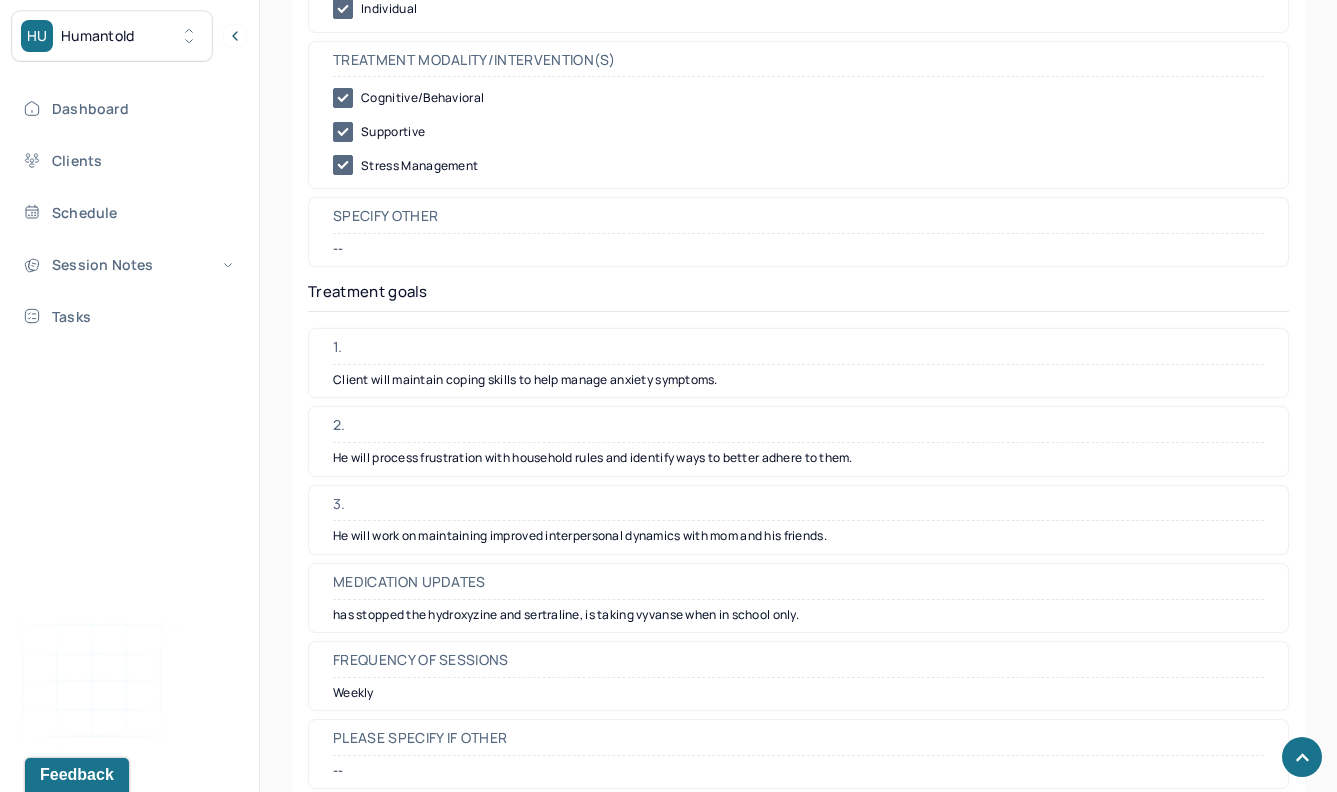 scroll, scrollTop: 4856, scrollLeft: 0, axis: vertical 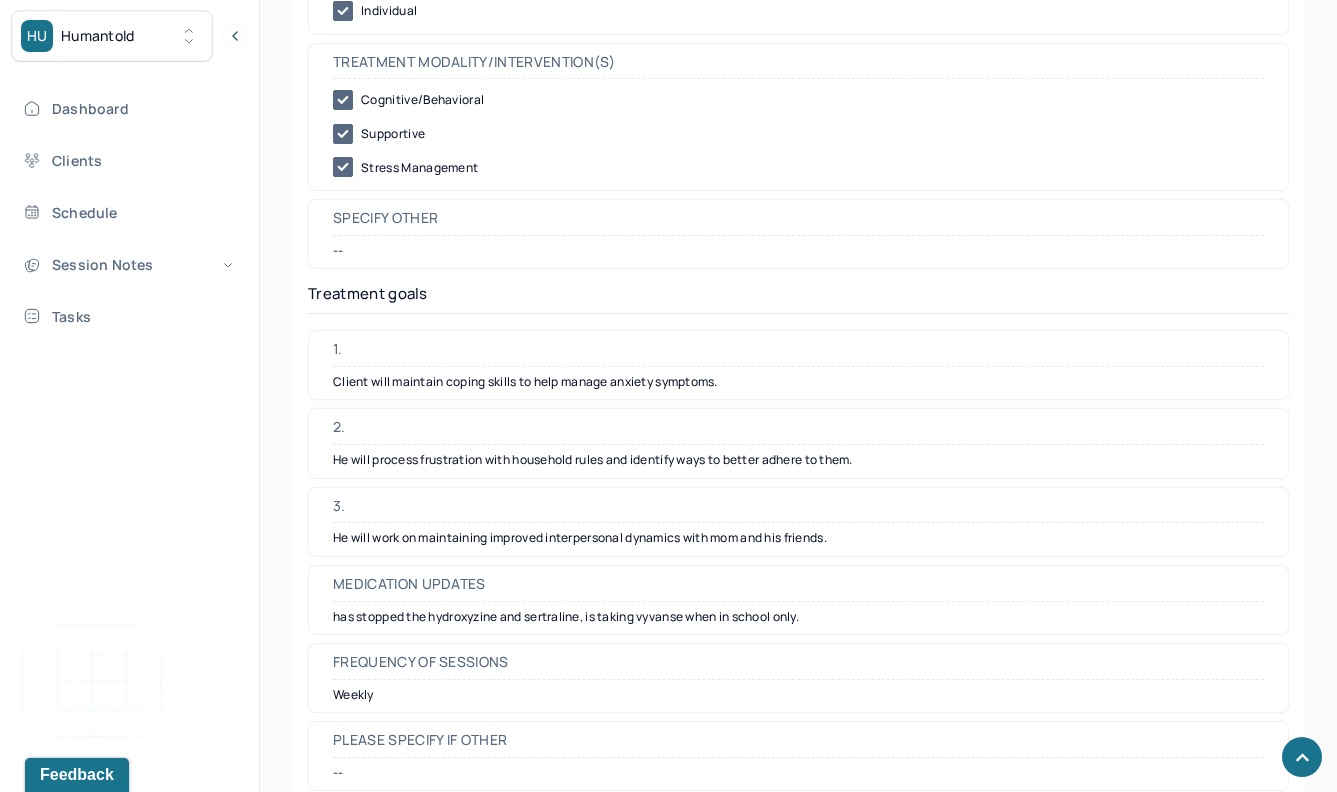 click on "He will process frustration with household rules and identify ways to better adhere to them." at bounding box center [798, 460] 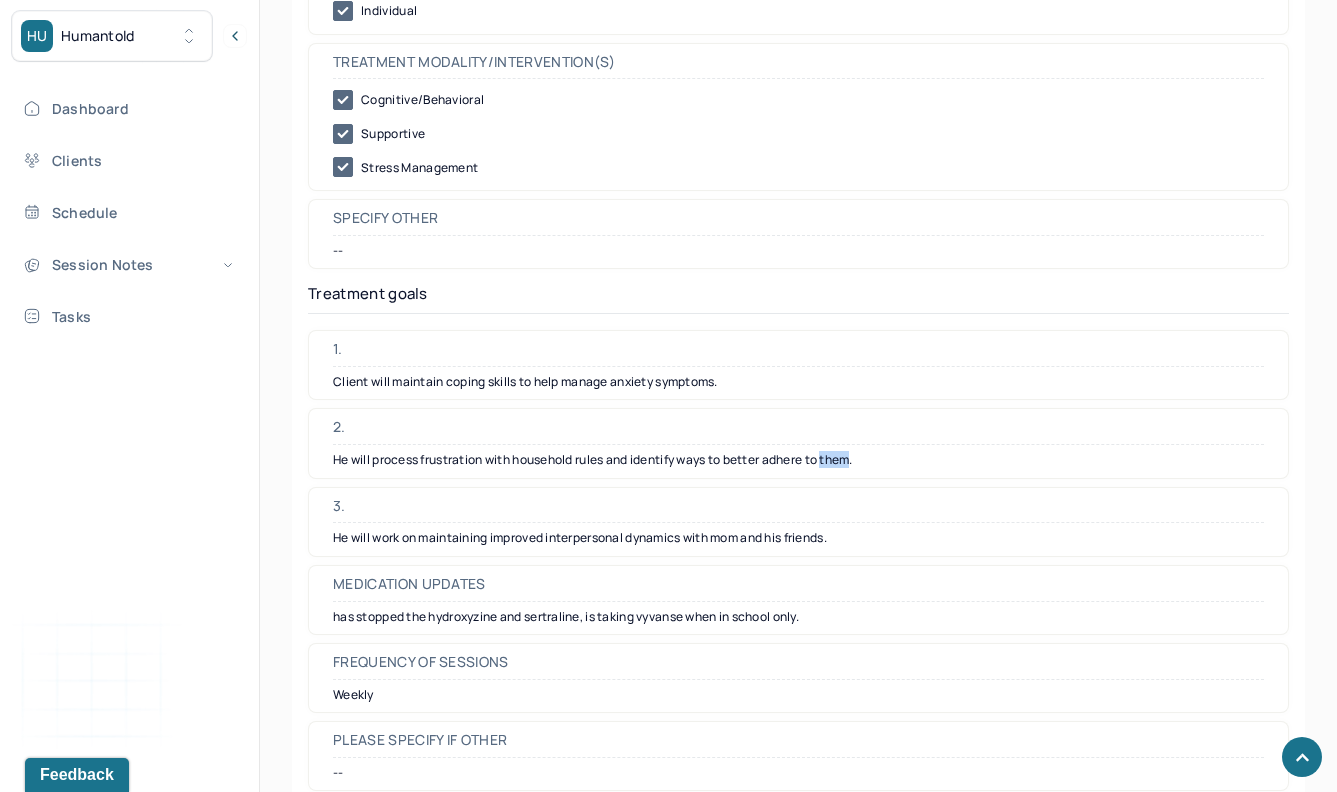 click on "He will process frustration with household rules and identify ways to better adhere to them." at bounding box center (798, 460) 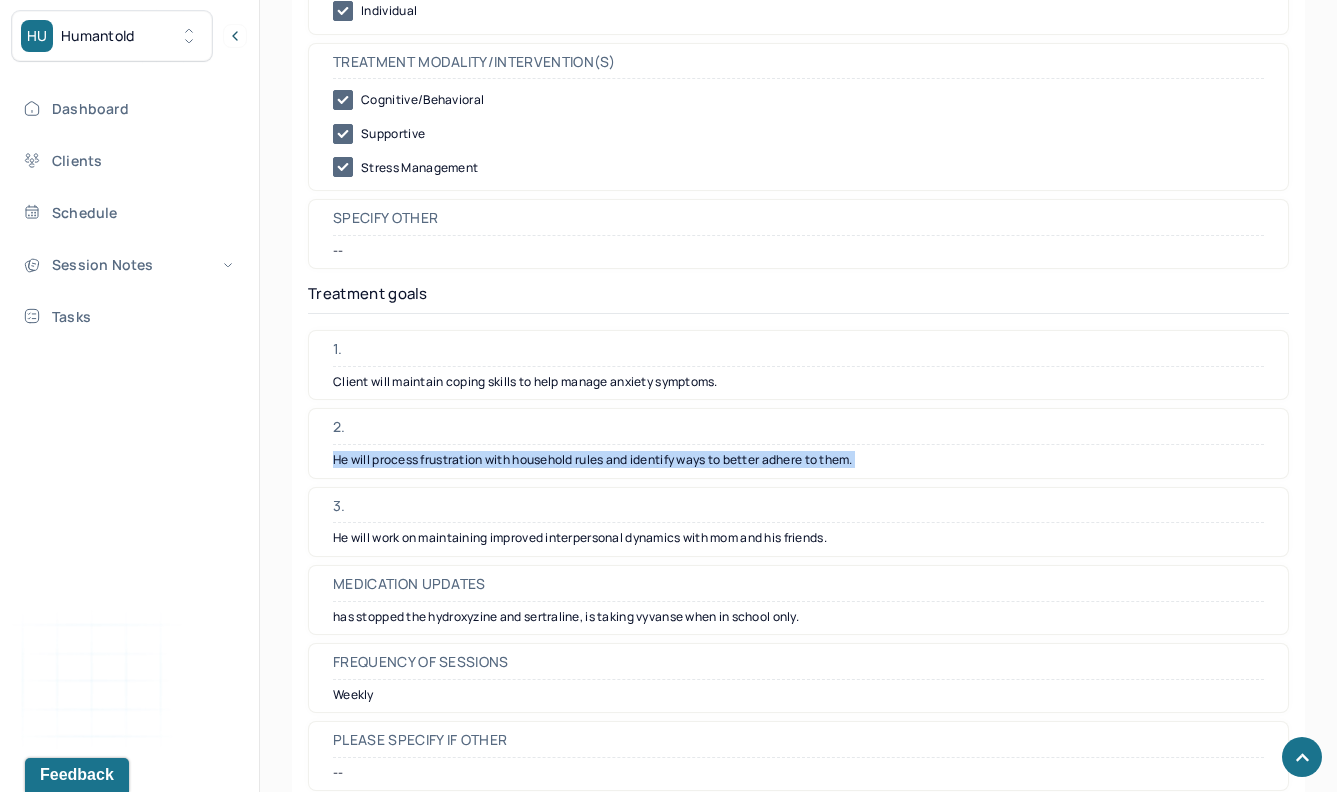 click on "He will process frustration with household rules and identify ways to better adhere to them." at bounding box center [798, 460] 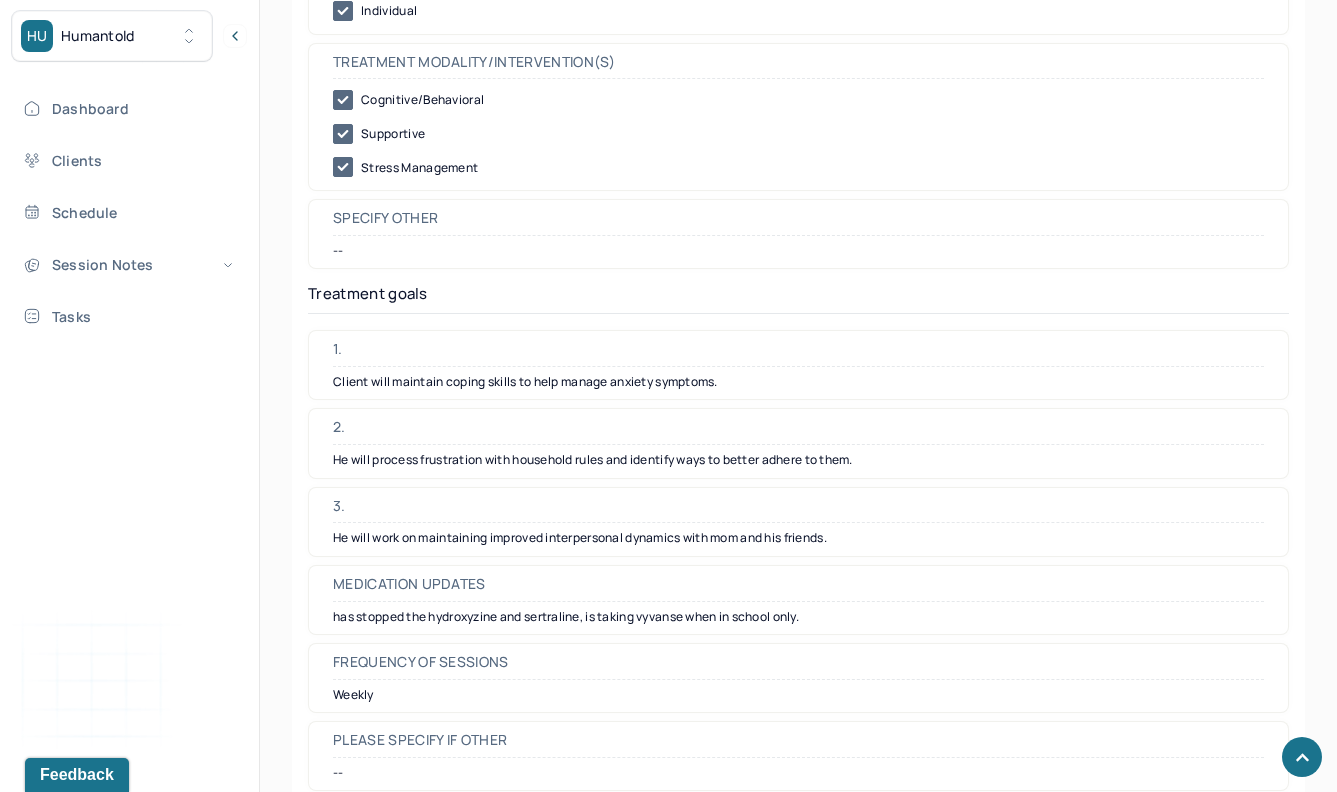 click on "He will work on maintaining improved interpersonal dynamics with mom and his friends." at bounding box center (798, 538) 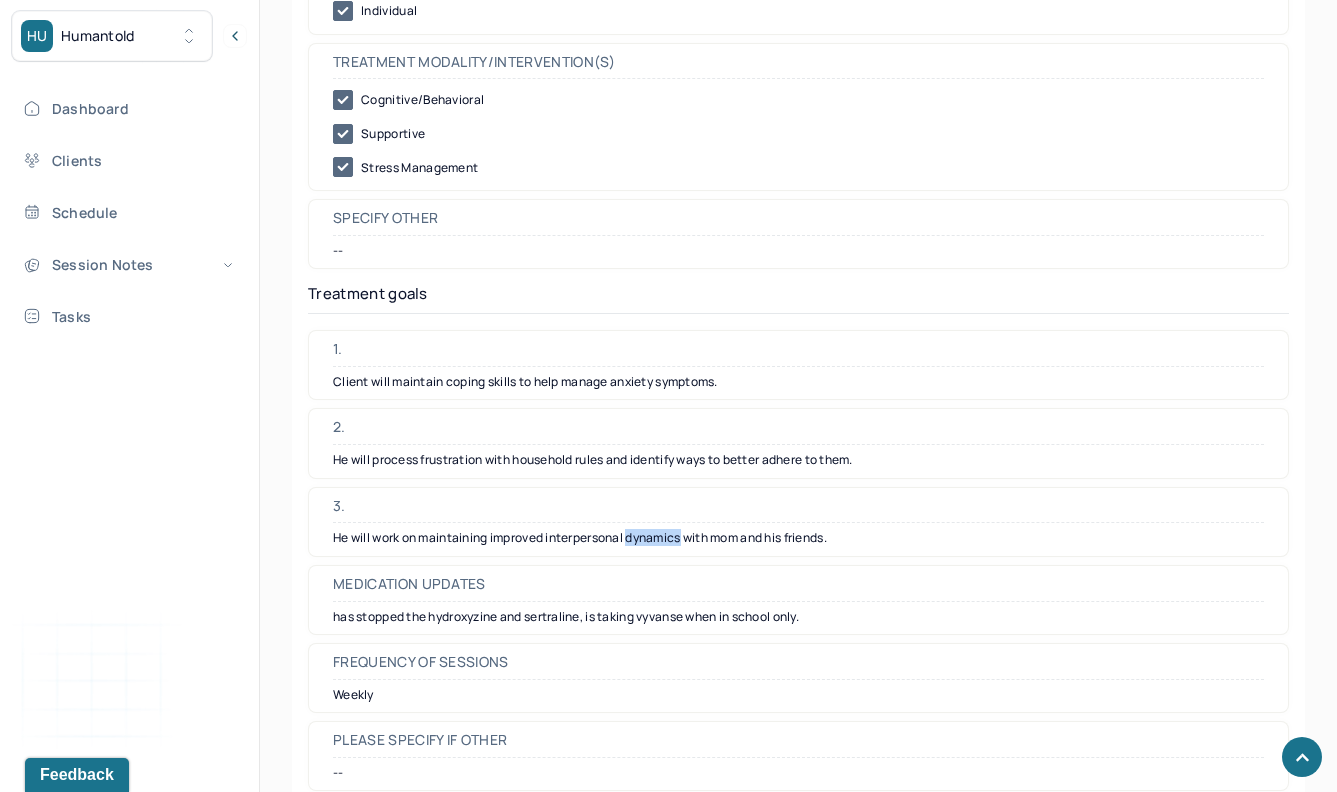 click on "He will work on maintaining improved interpersonal dynamics with mom and his friends." at bounding box center [798, 538] 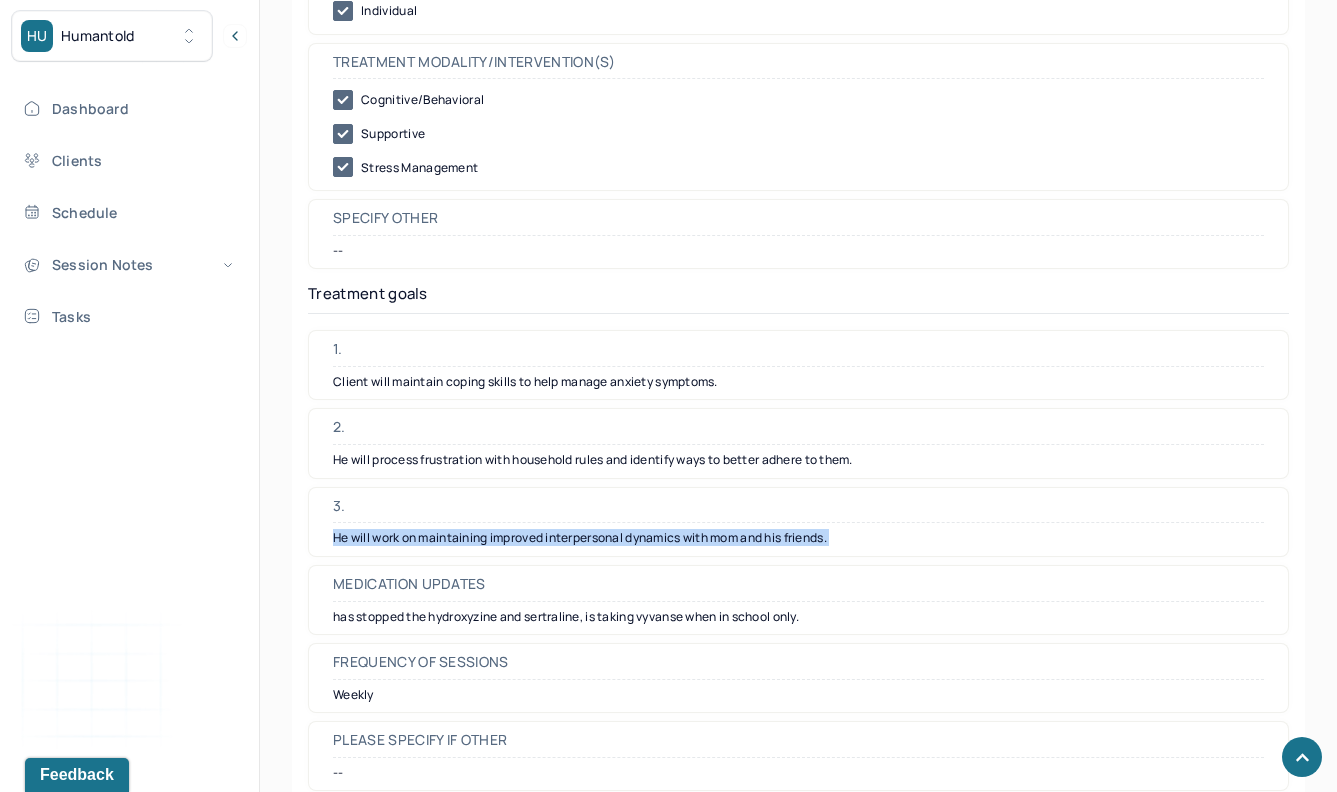 click on "He will work on maintaining improved interpersonal dynamics with mom and his friends." at bounding box center [798, 538] 